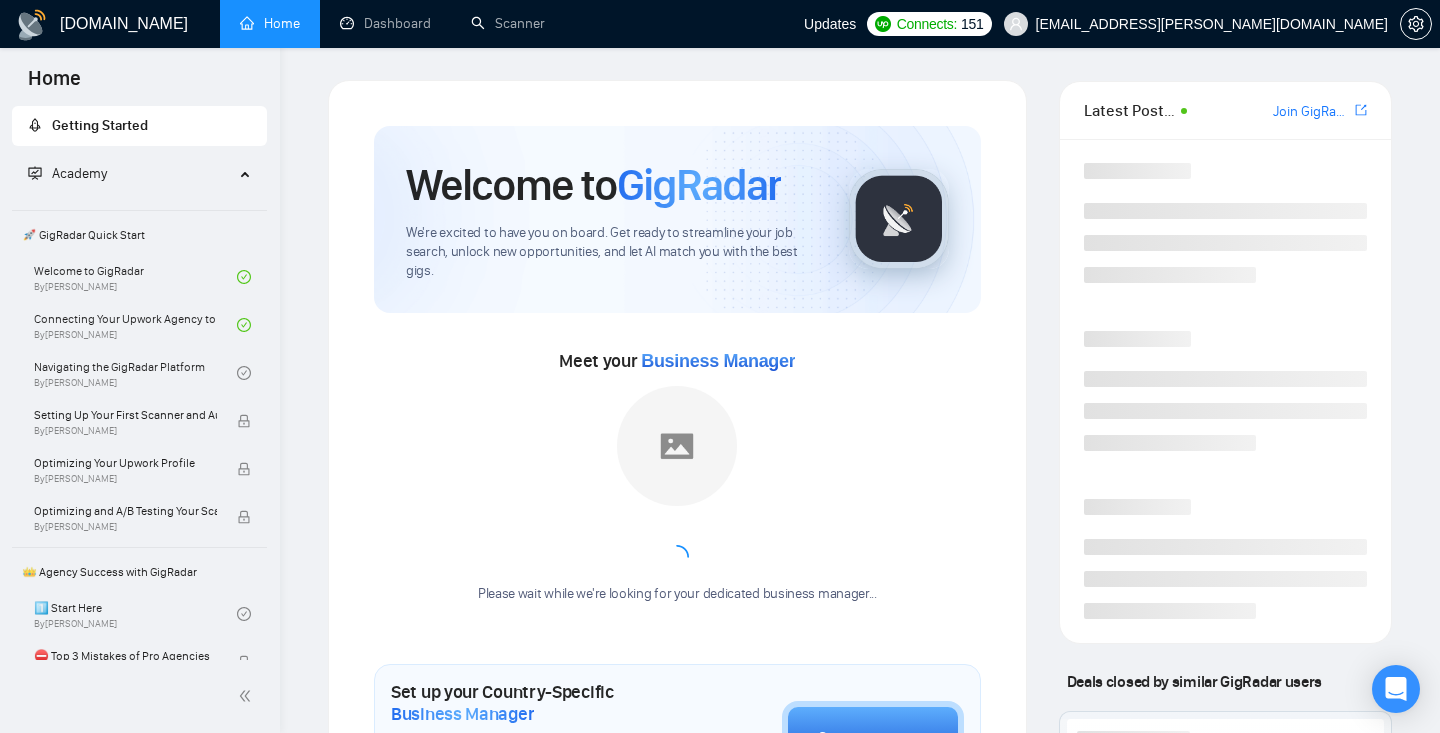 scroll, scrollTop: 0, scrollLeft: 0, axis: both 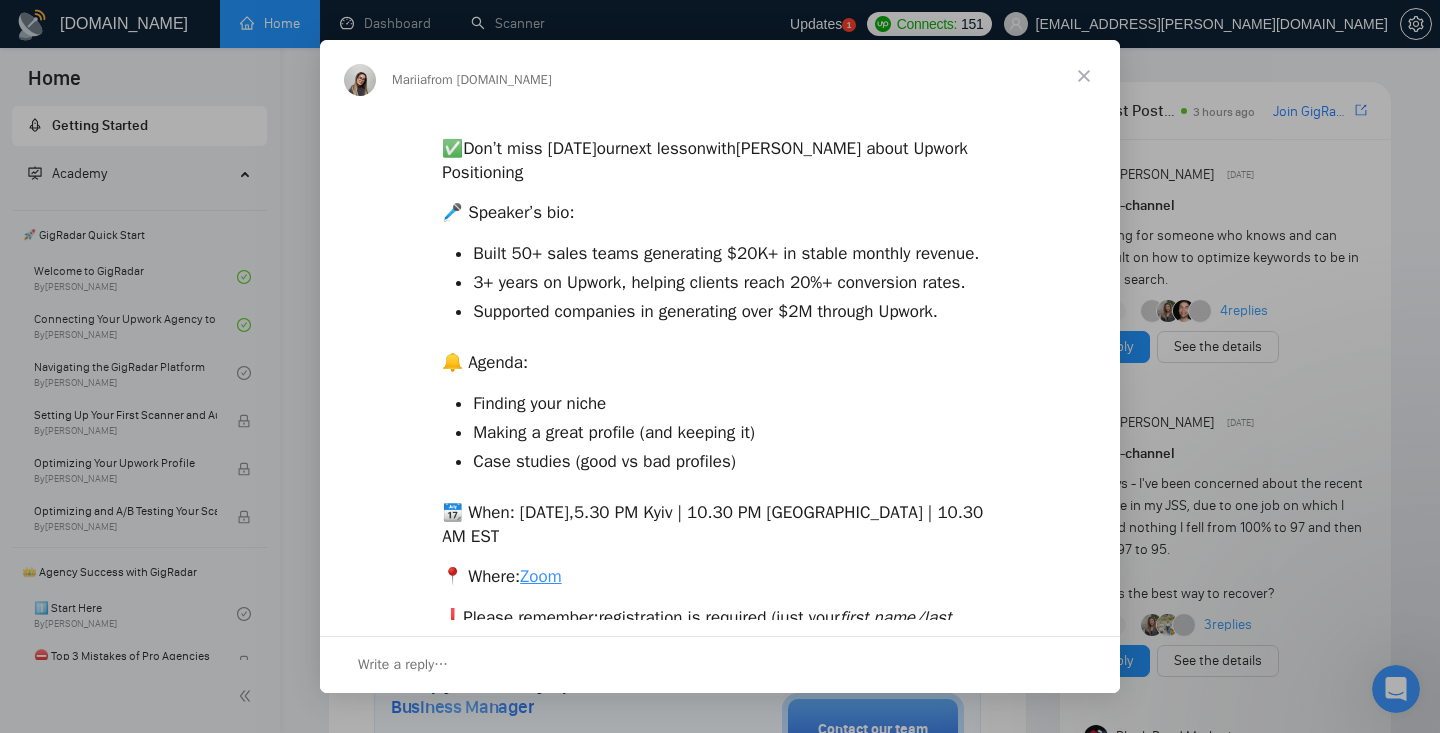 click at bounding box center (1084, 76) 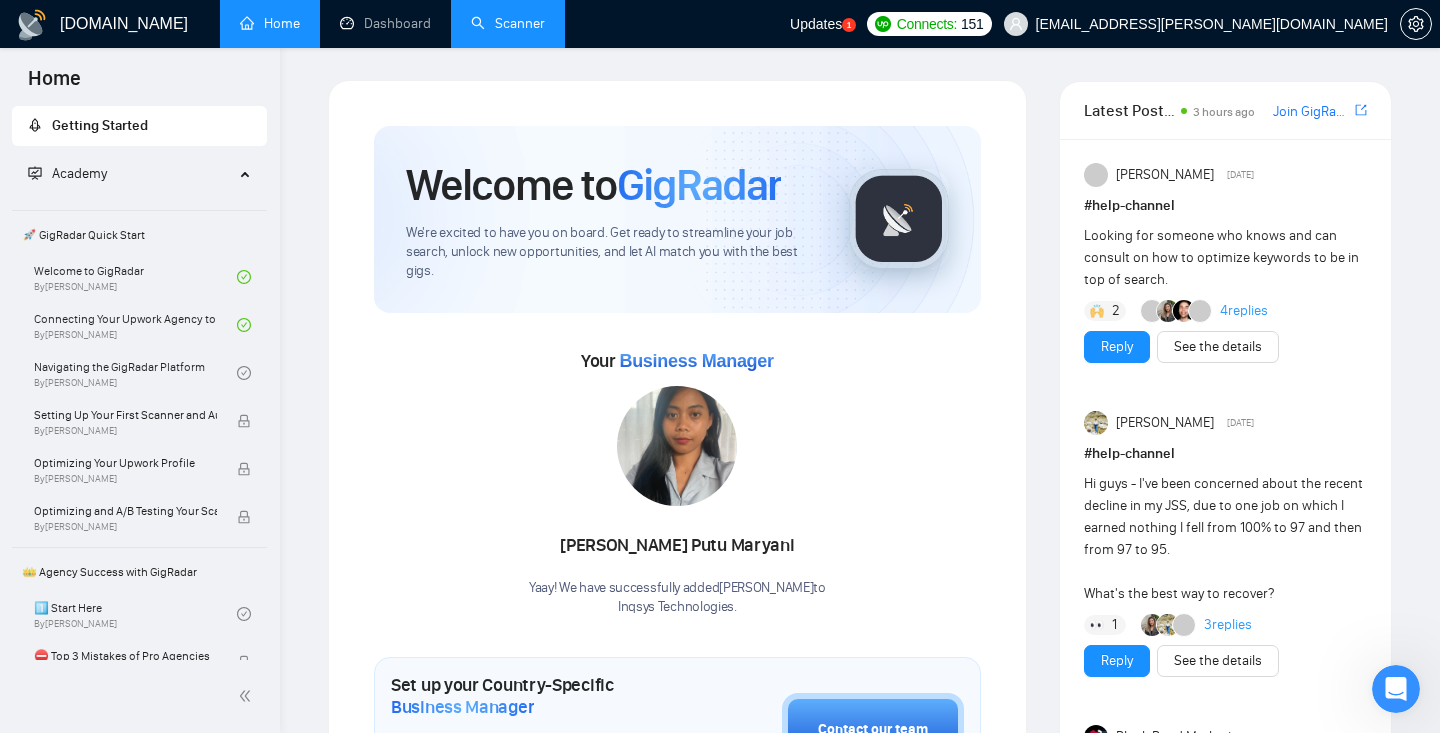 click on "Scanner" at bounding box center [508, 23] 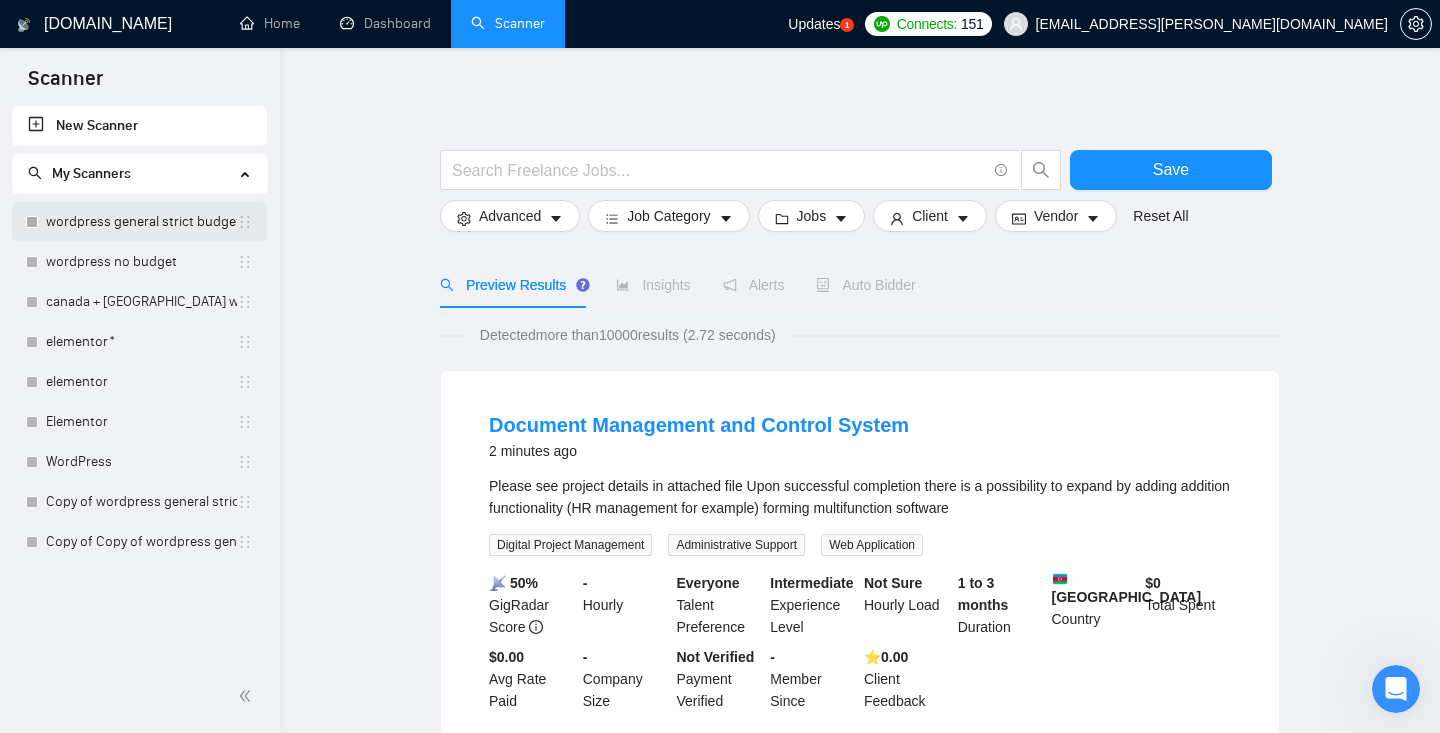click on "wordpress general strict budget" at bounding box center (141, 222) 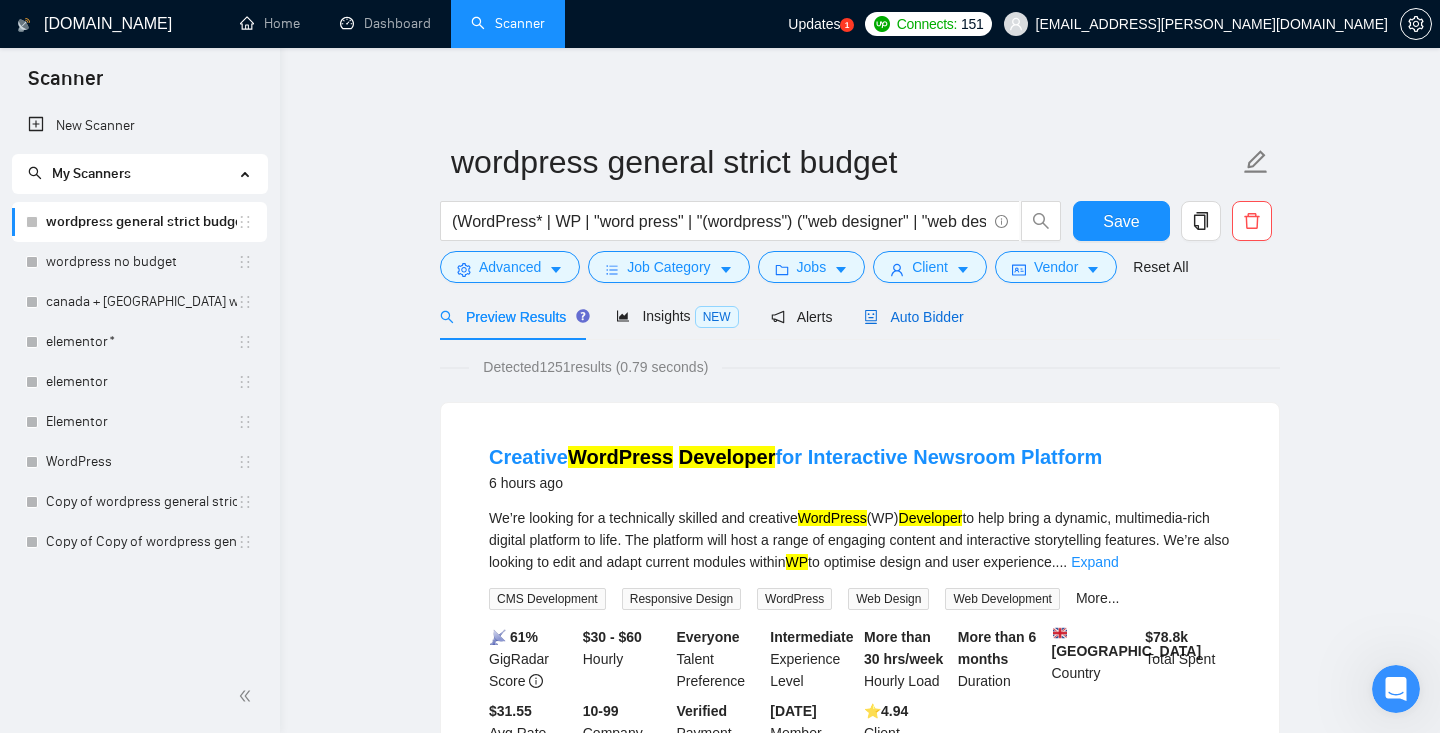 click on "Auto Bidder" at bounding box center [913, 317] 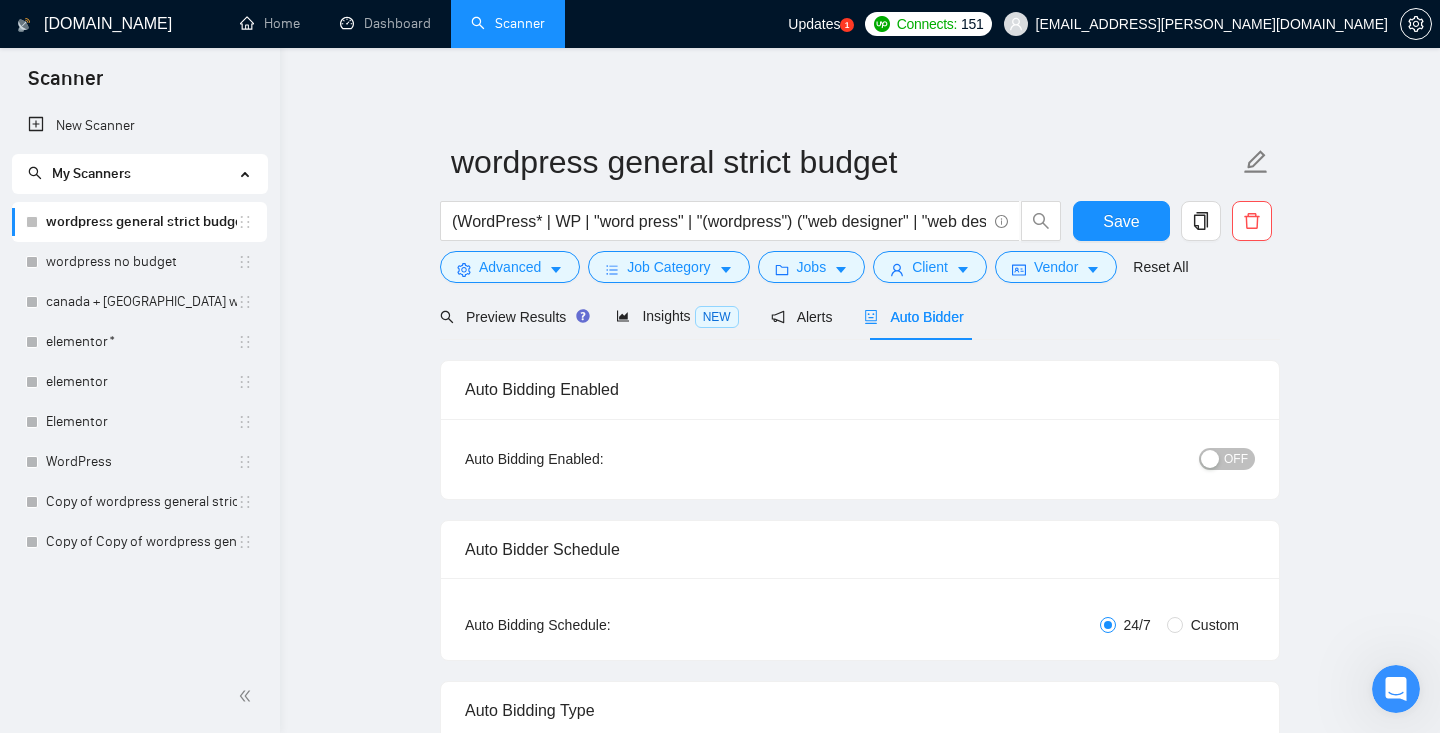 type 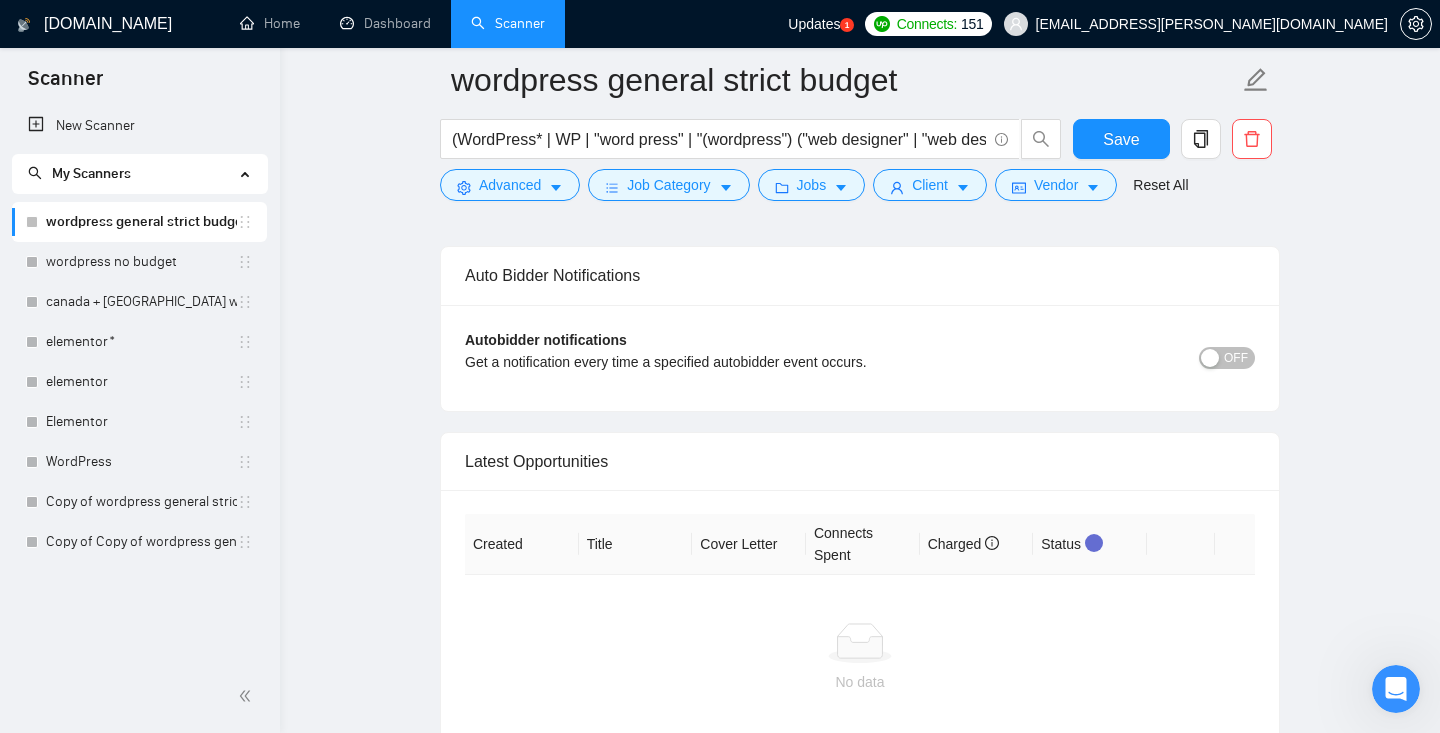 scroll, scrollTop: 4184, scrollLeft: 0, axis: vertical 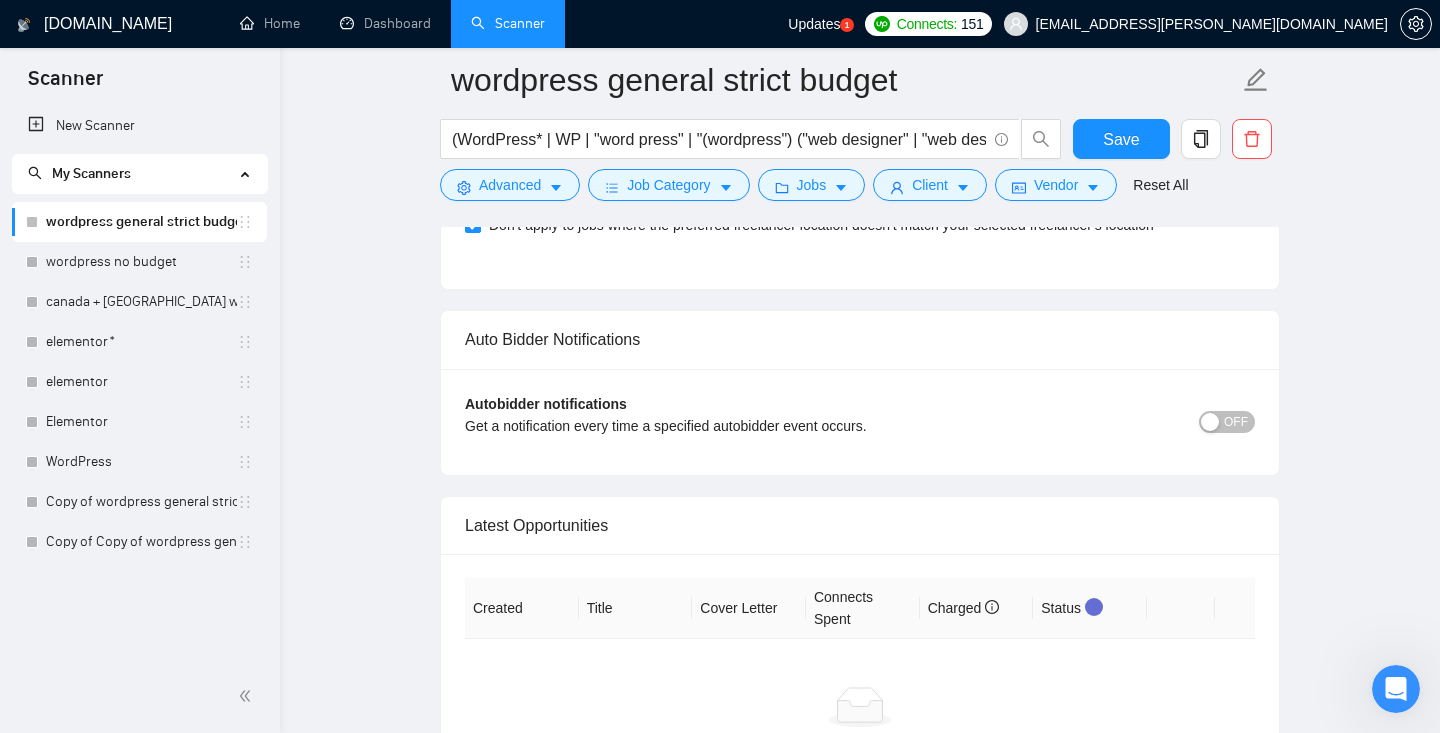 click on "OFF" at bounding box center [1236, 422] 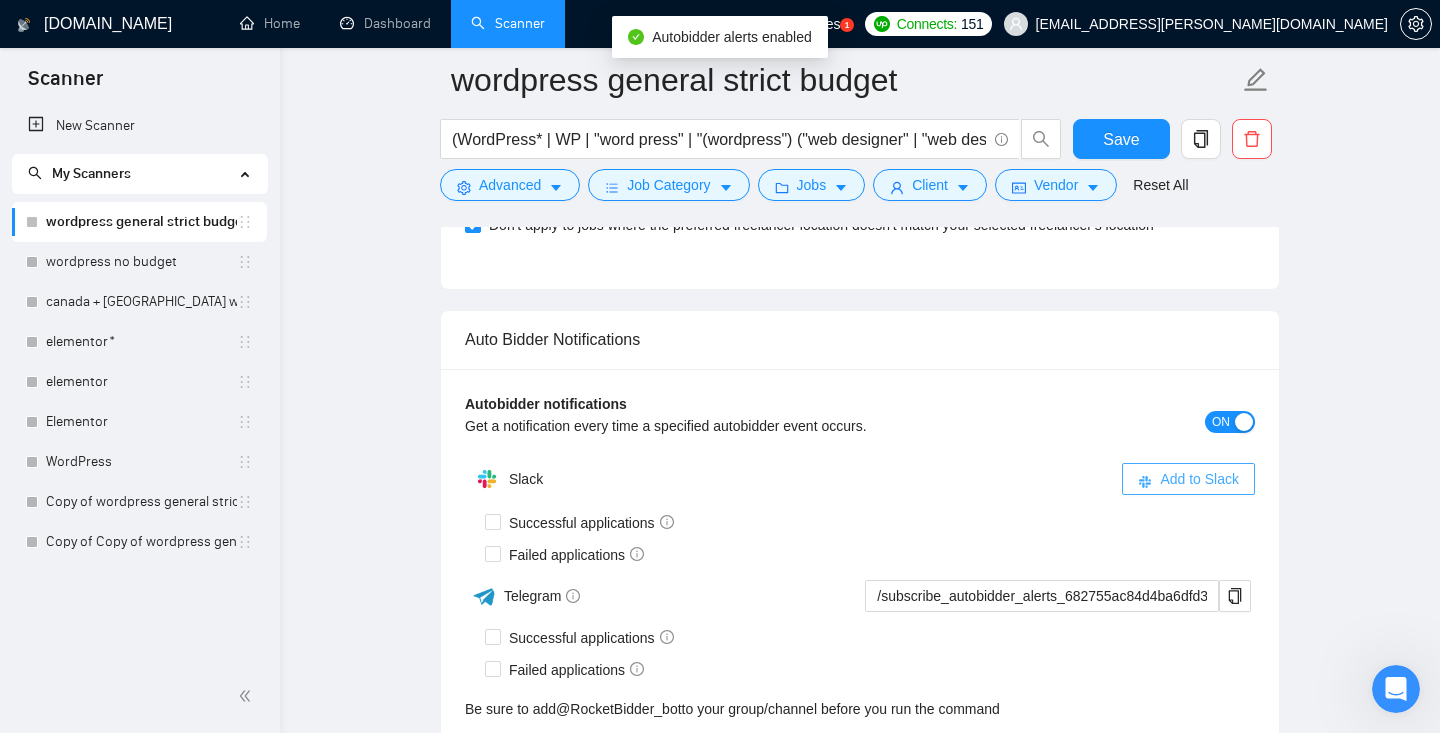 click on "Add to Slack" at bounding box center [1199, 479] 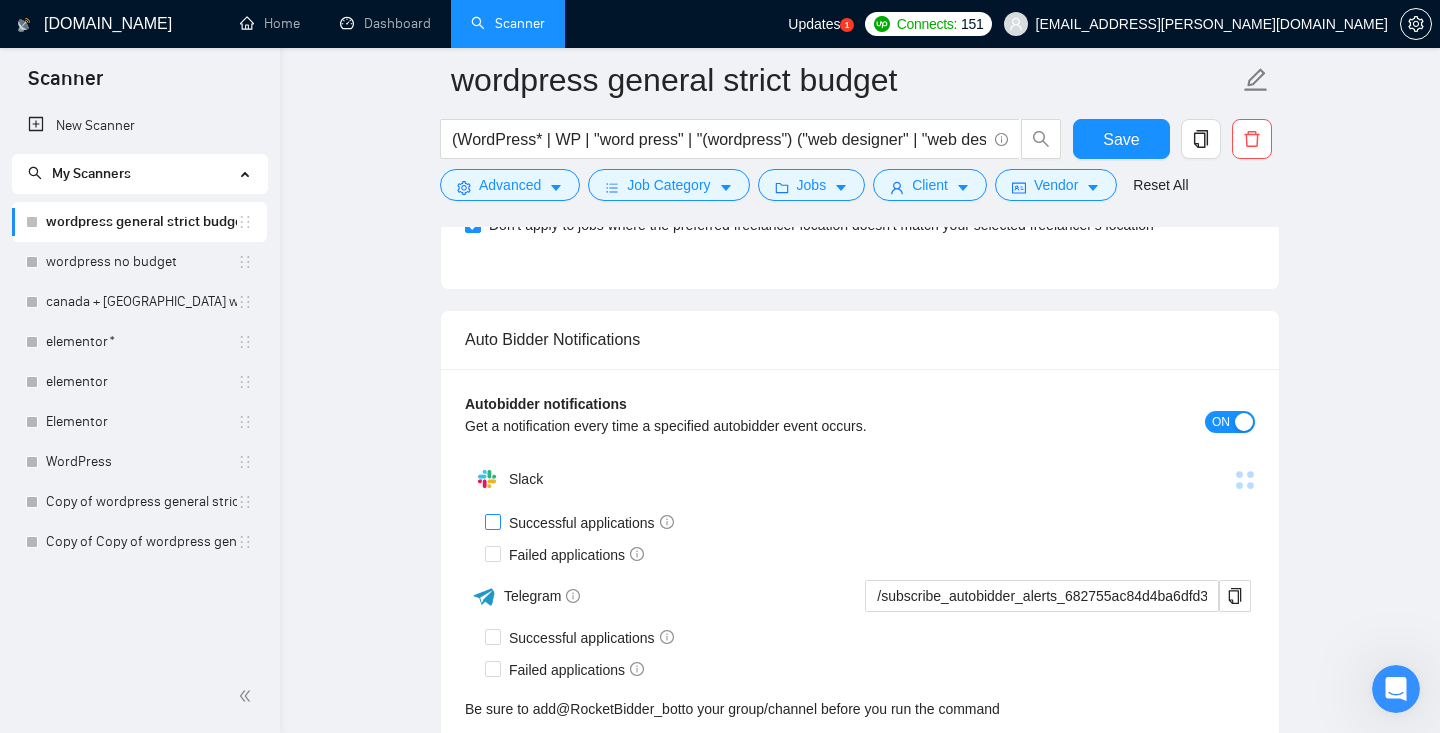 click on "Successful applications" at bounding box center (591, 523) 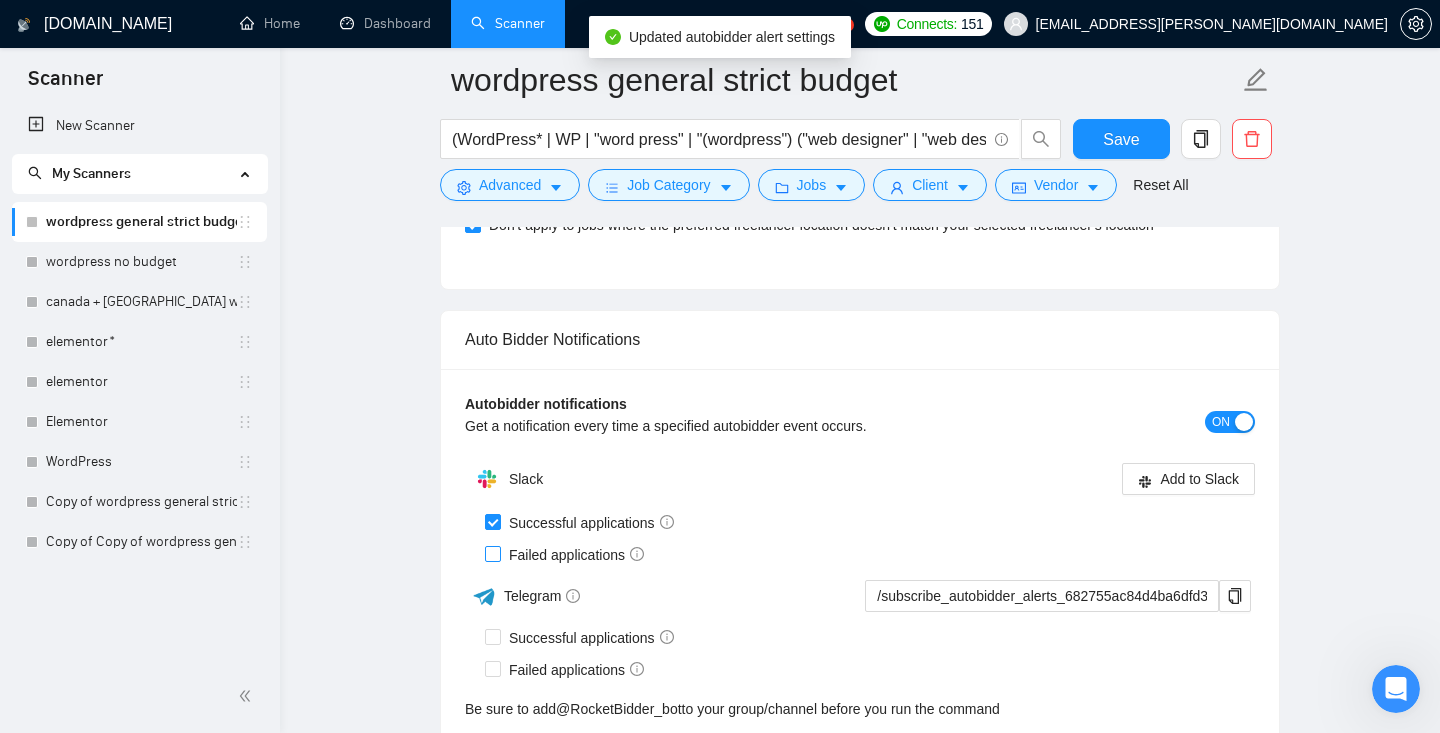 click on "Failed applications" at bounding box center [492, 553] 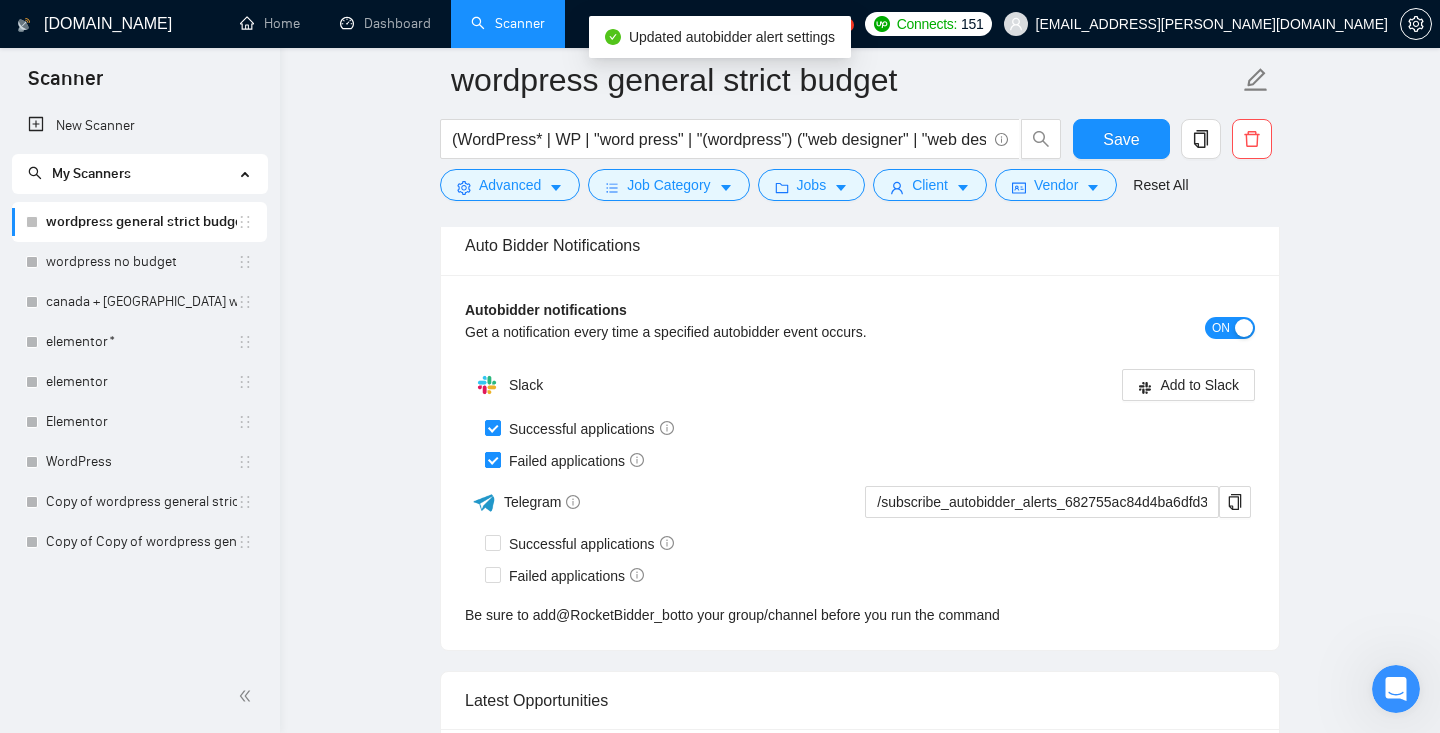 scroll, scrollTop: 4301, scrollLeft: 0, axis: vertical 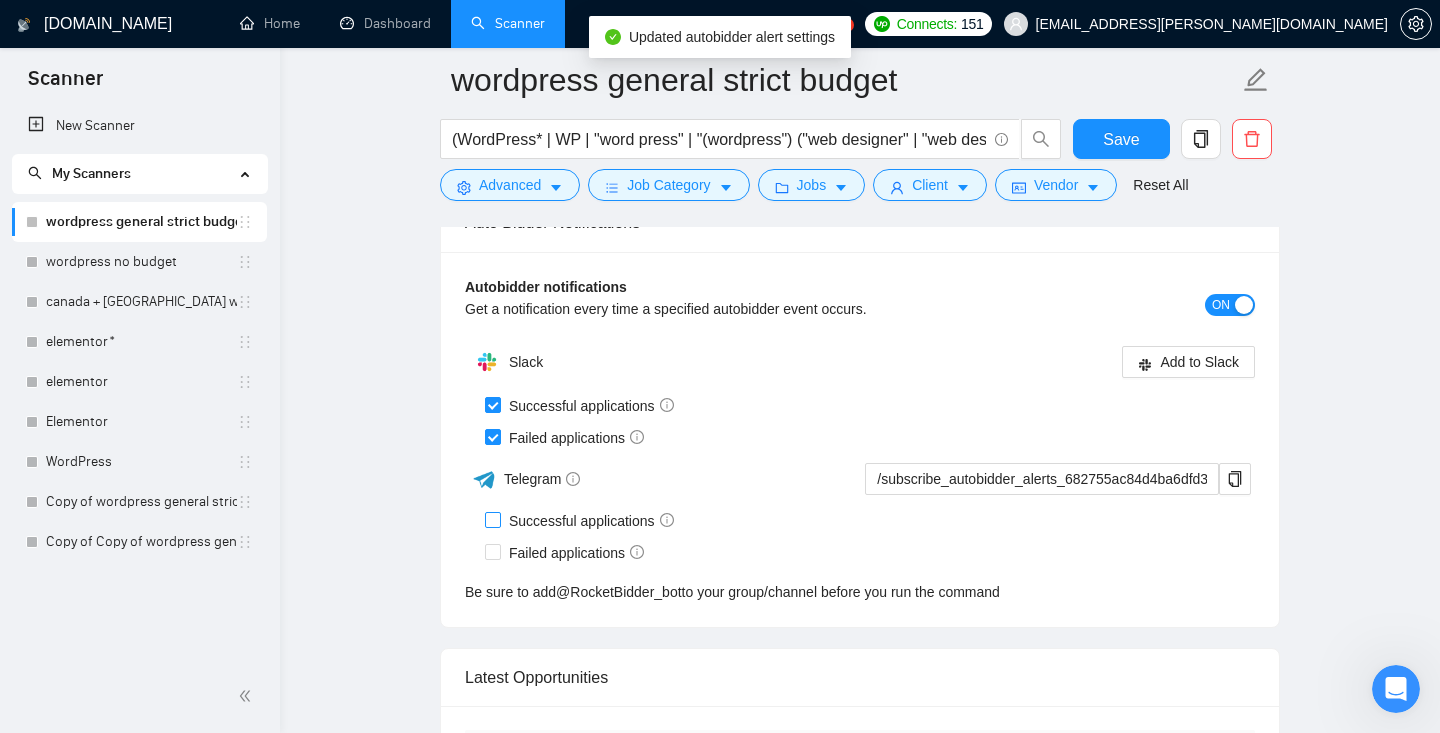 click on "Successful applications" at bounding box center (492, 519) 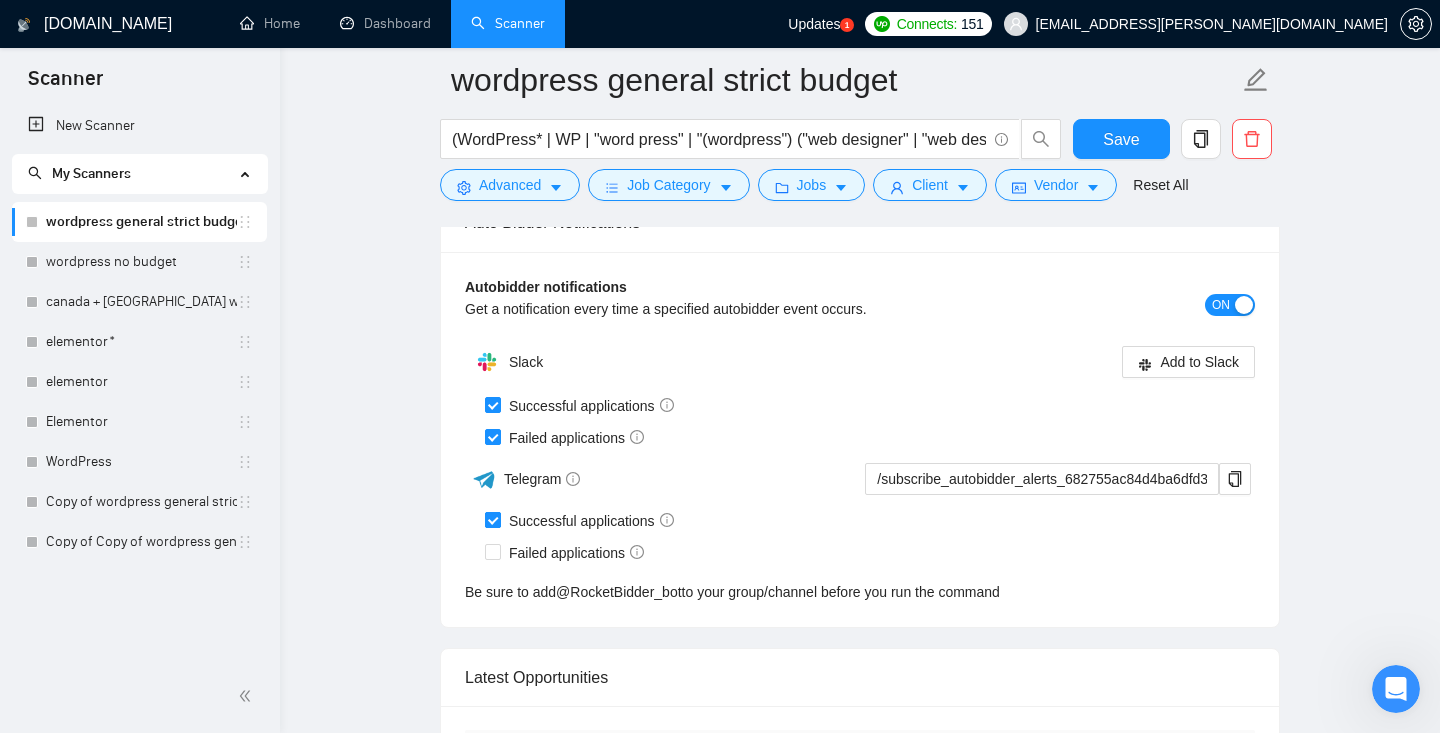 click on "Successful applications" at bounding box center (492, 519) 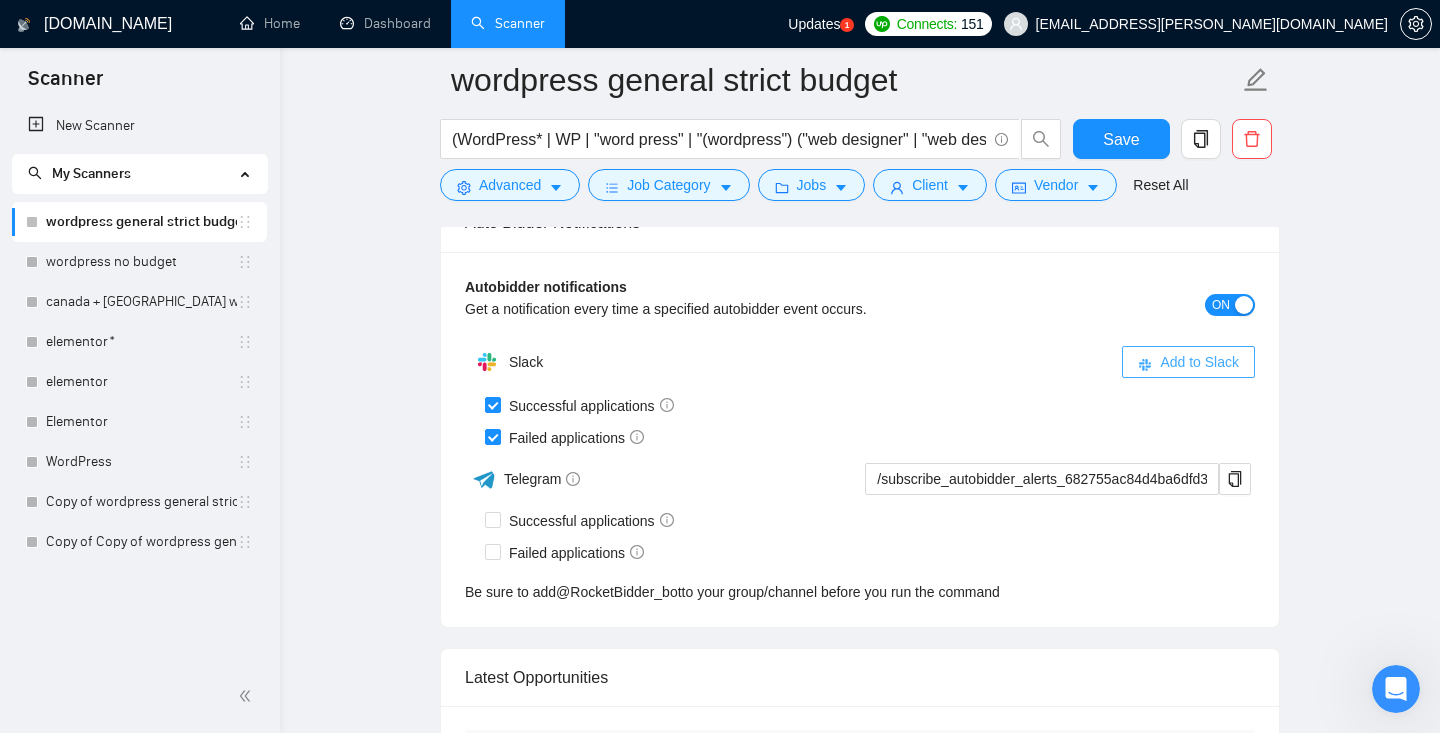 click on "Add to Slack" at bounding box center (1199, 362) 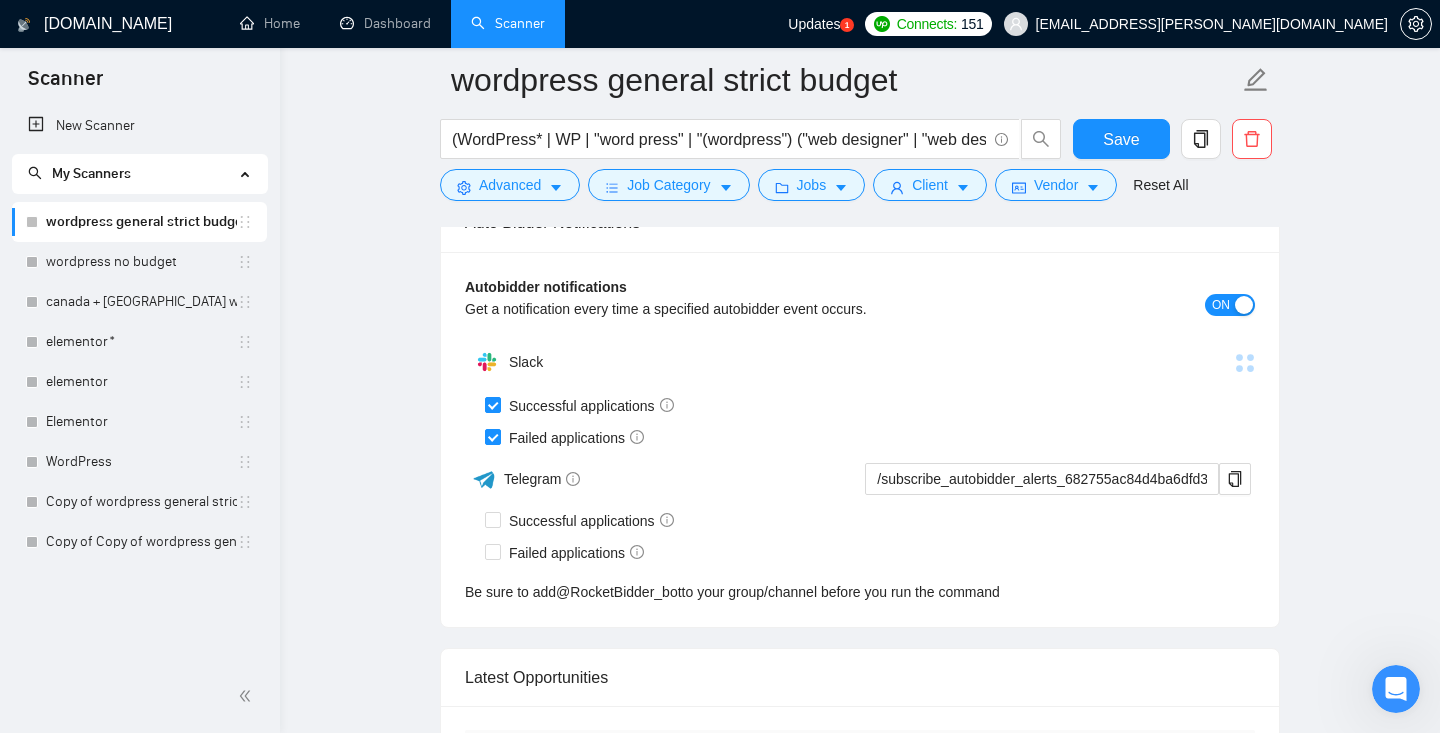 click at bounding box center [1057, 361] 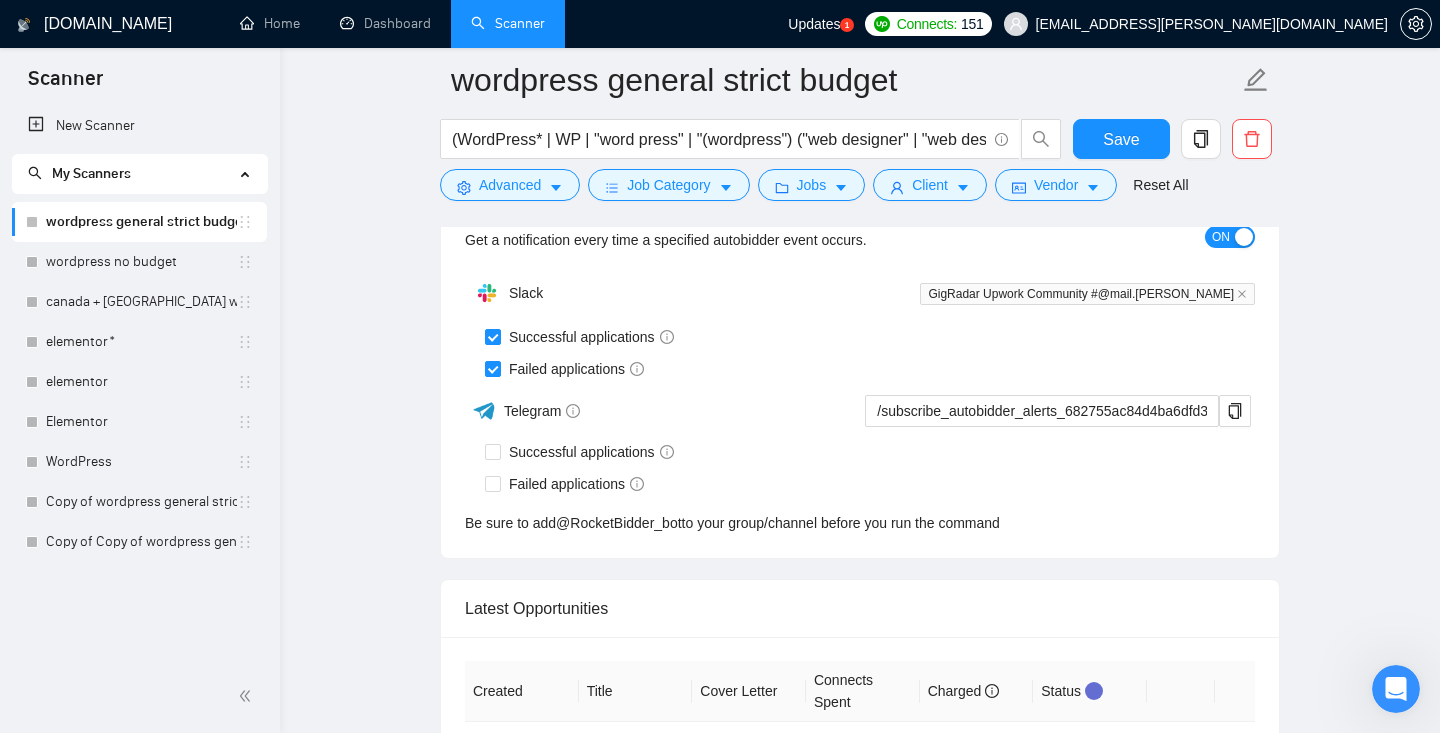 type 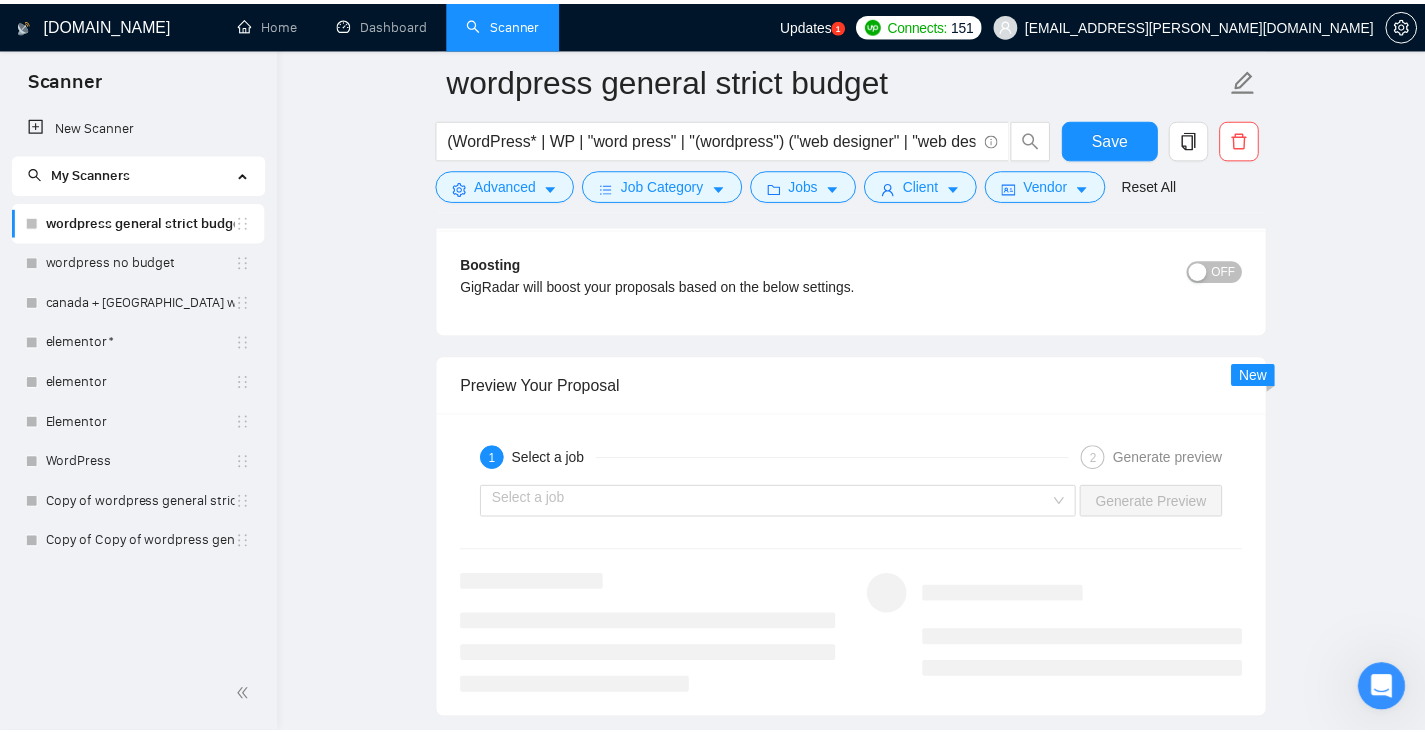scroll, scrollTop: 3092, scrollLeft: 0, axis: vertical 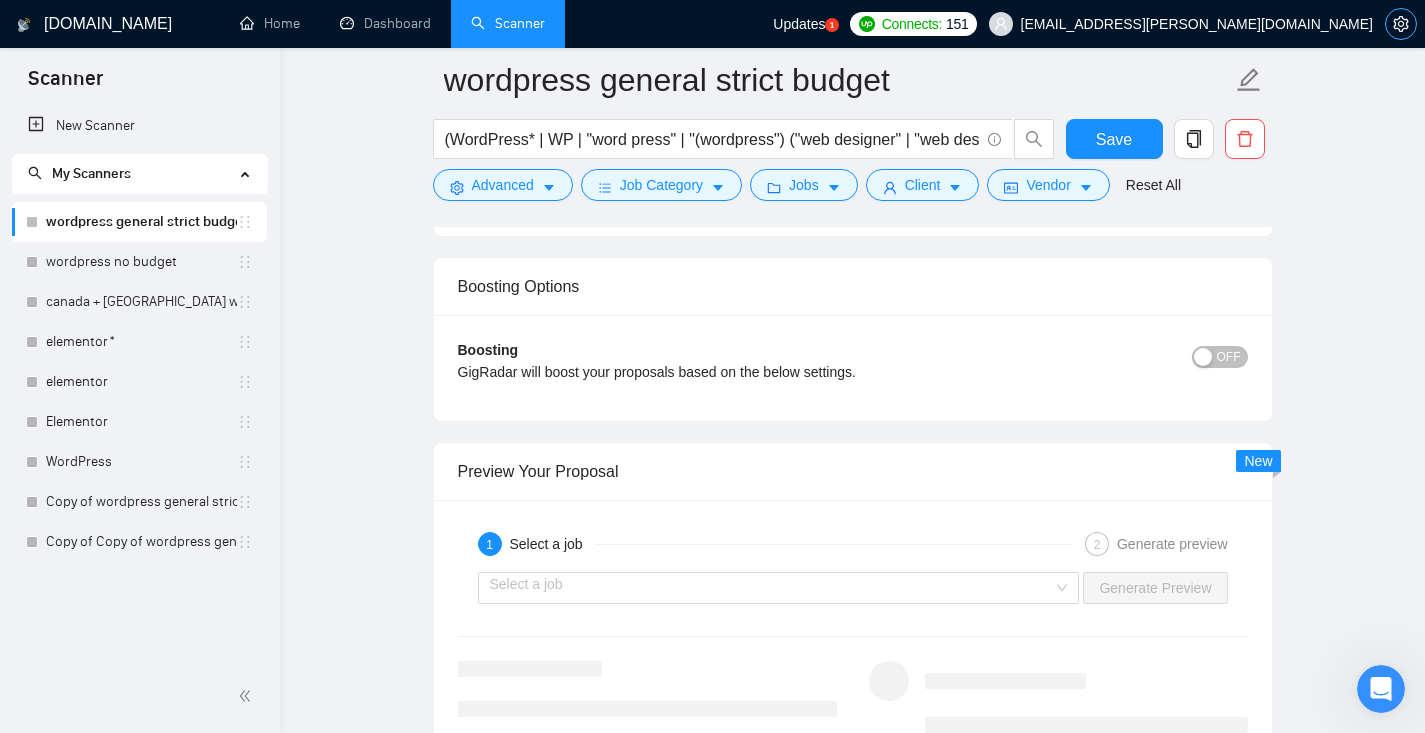 click at bounding box center [1401, 24] 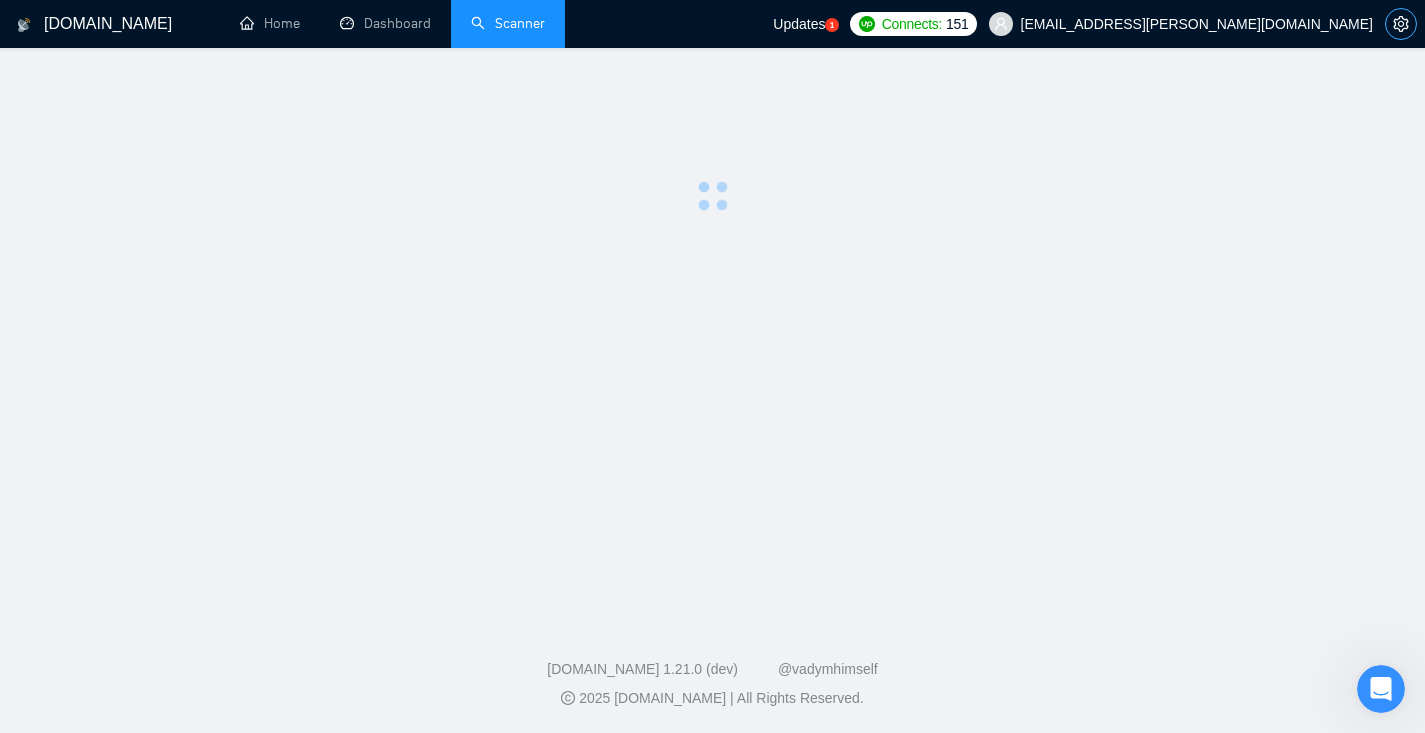 scroll, scrollTop: 0, scrollLeft: 0, axis: both 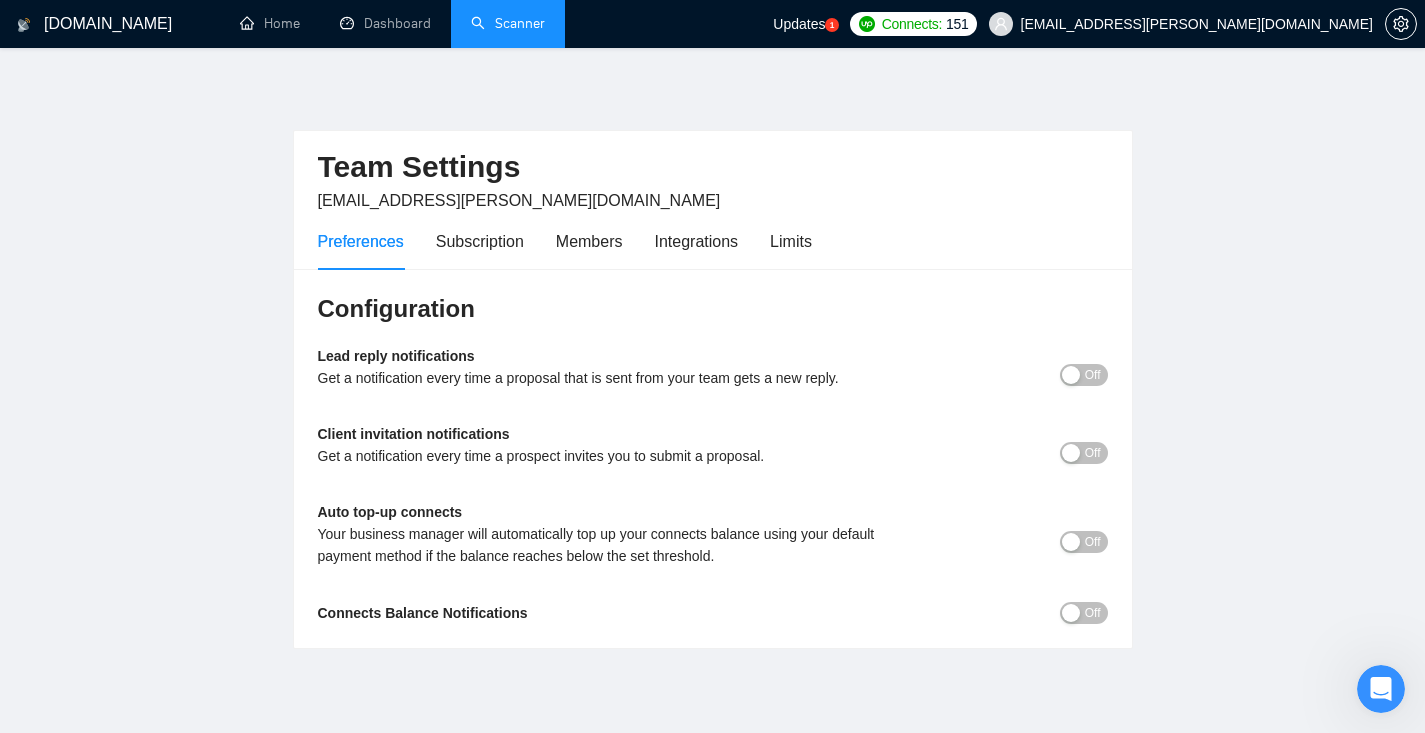 click on "Off" at bounding box center [1093, 375] 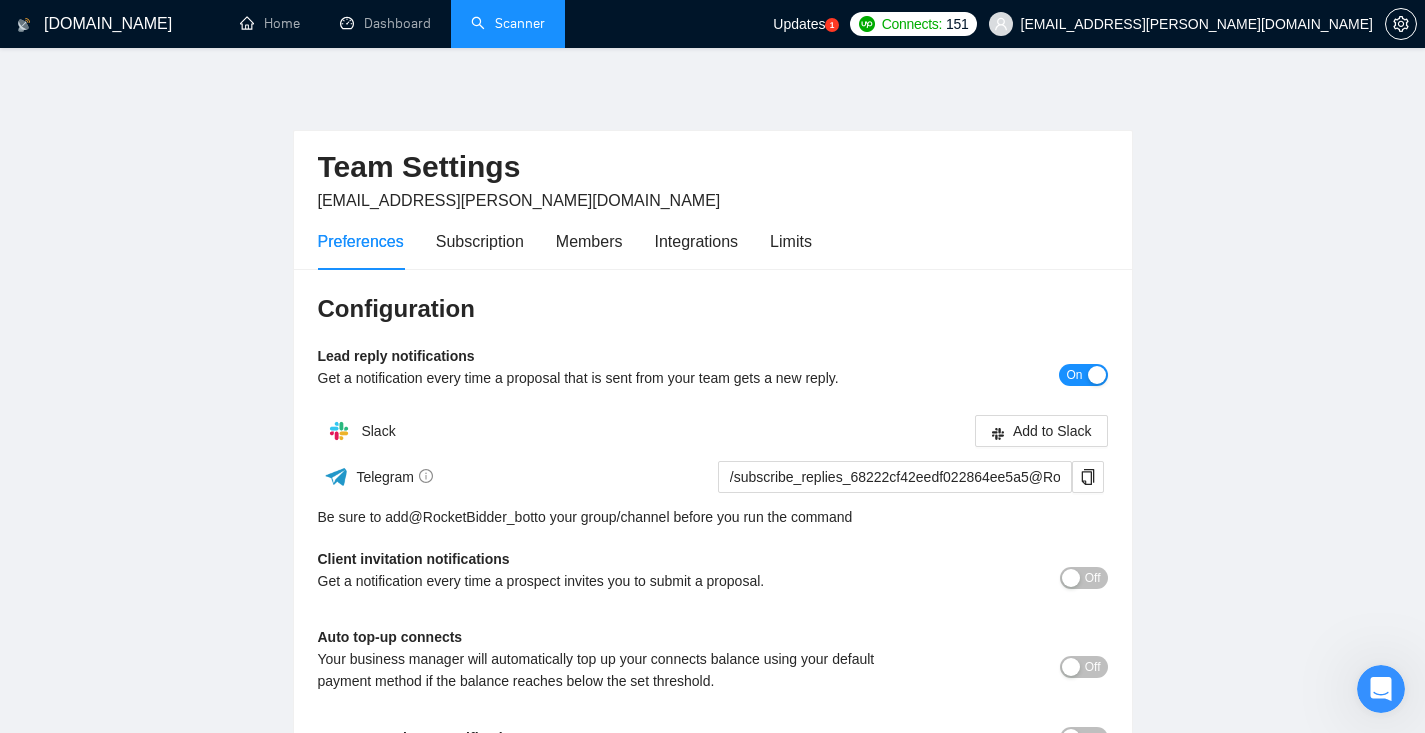click on "Off" at bounding box center (1093, 578) 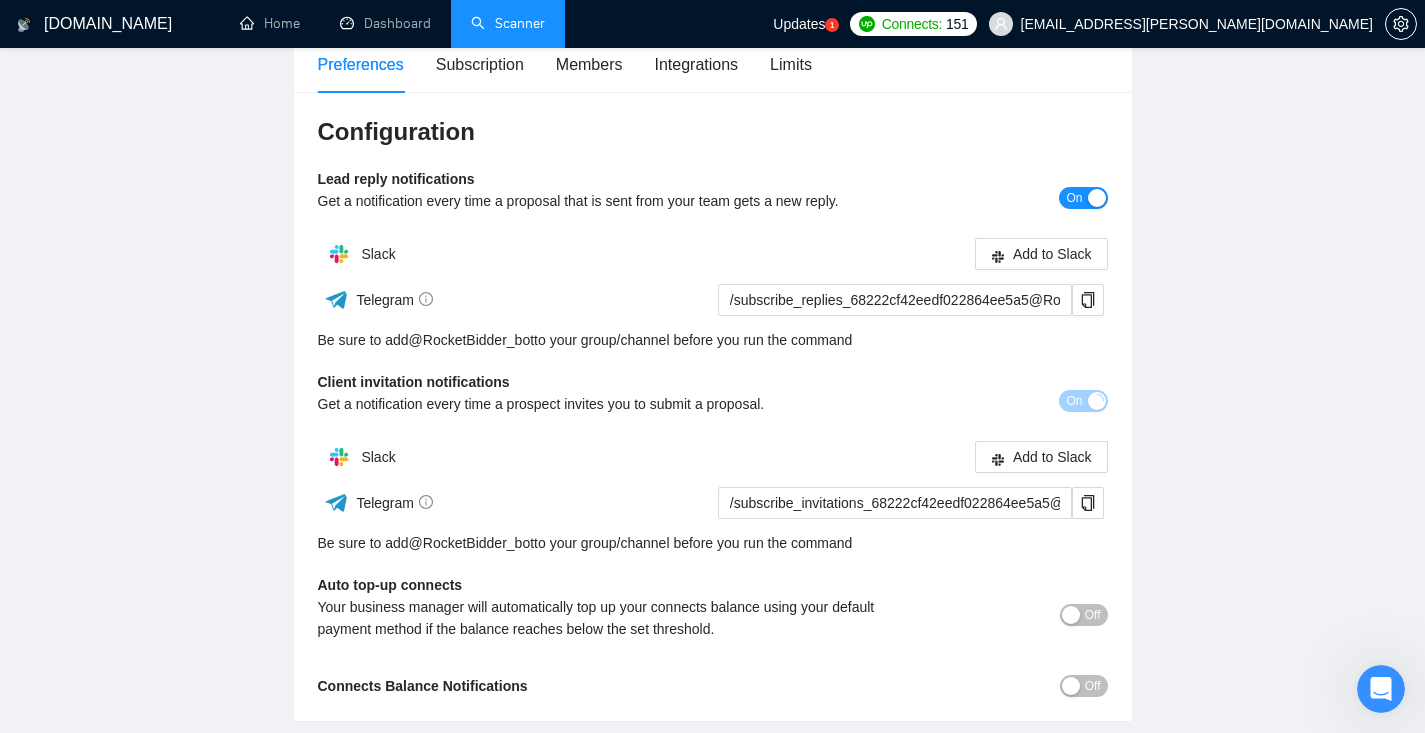 scroll, scrollTop: 187, scrollLeft: 0, axis: vertical 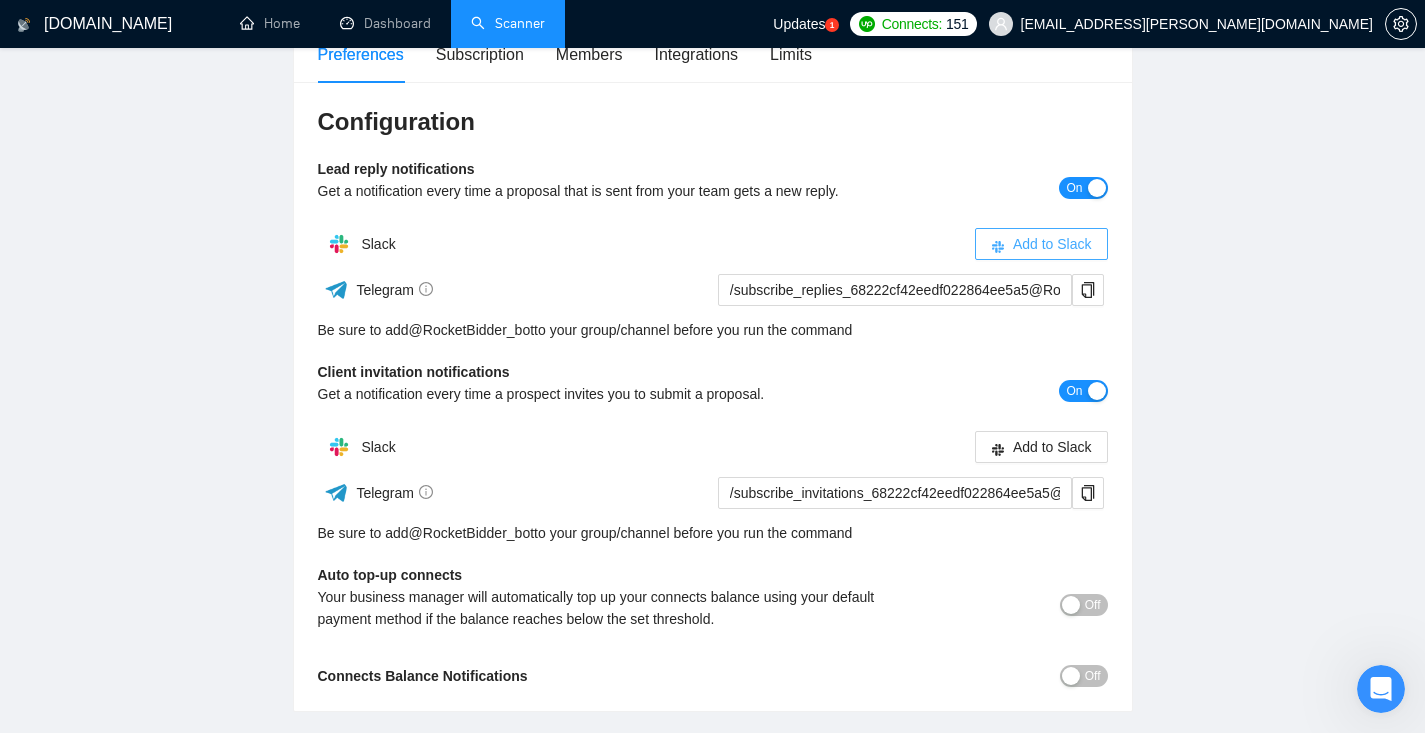 click on "Add to Slack" at bounding box center [1052, 244] 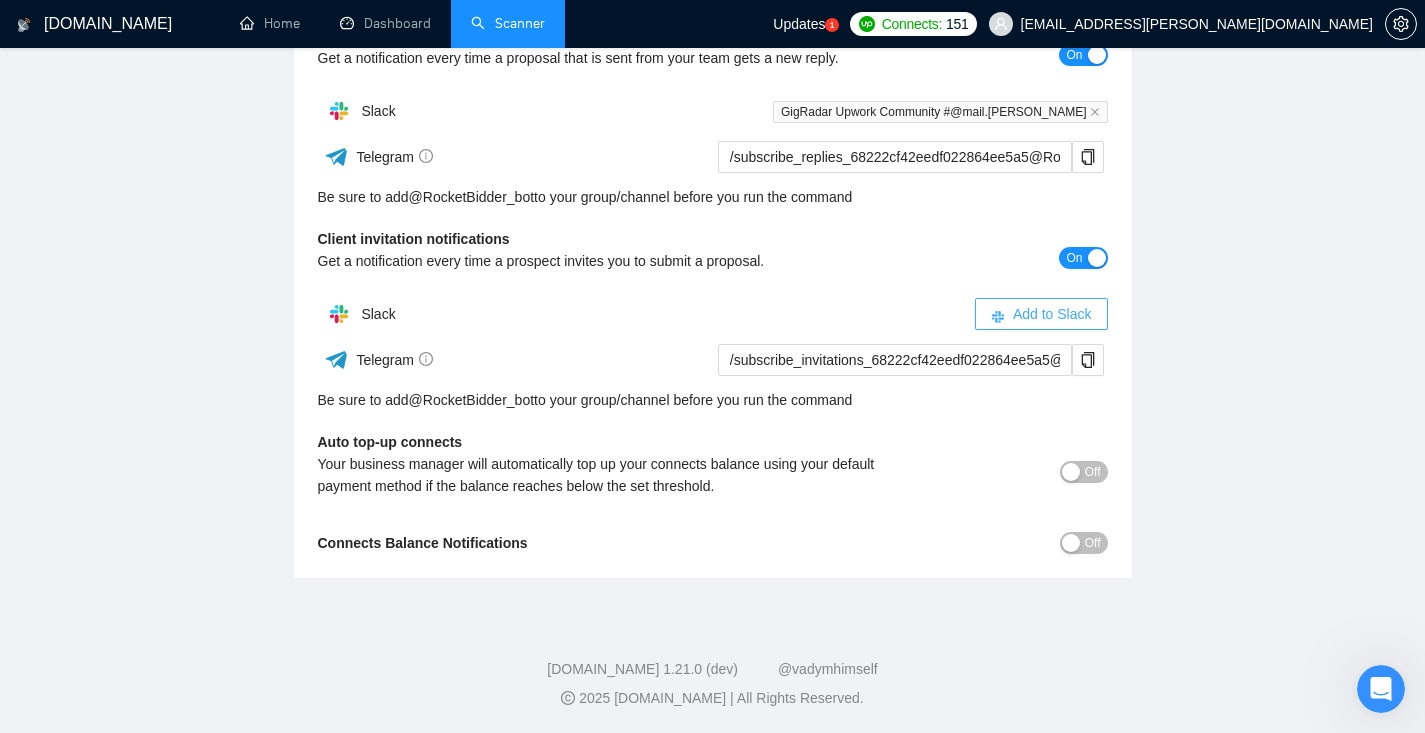 scroll, scrollTop: 319, scrollLeft: 0, axis: vertical 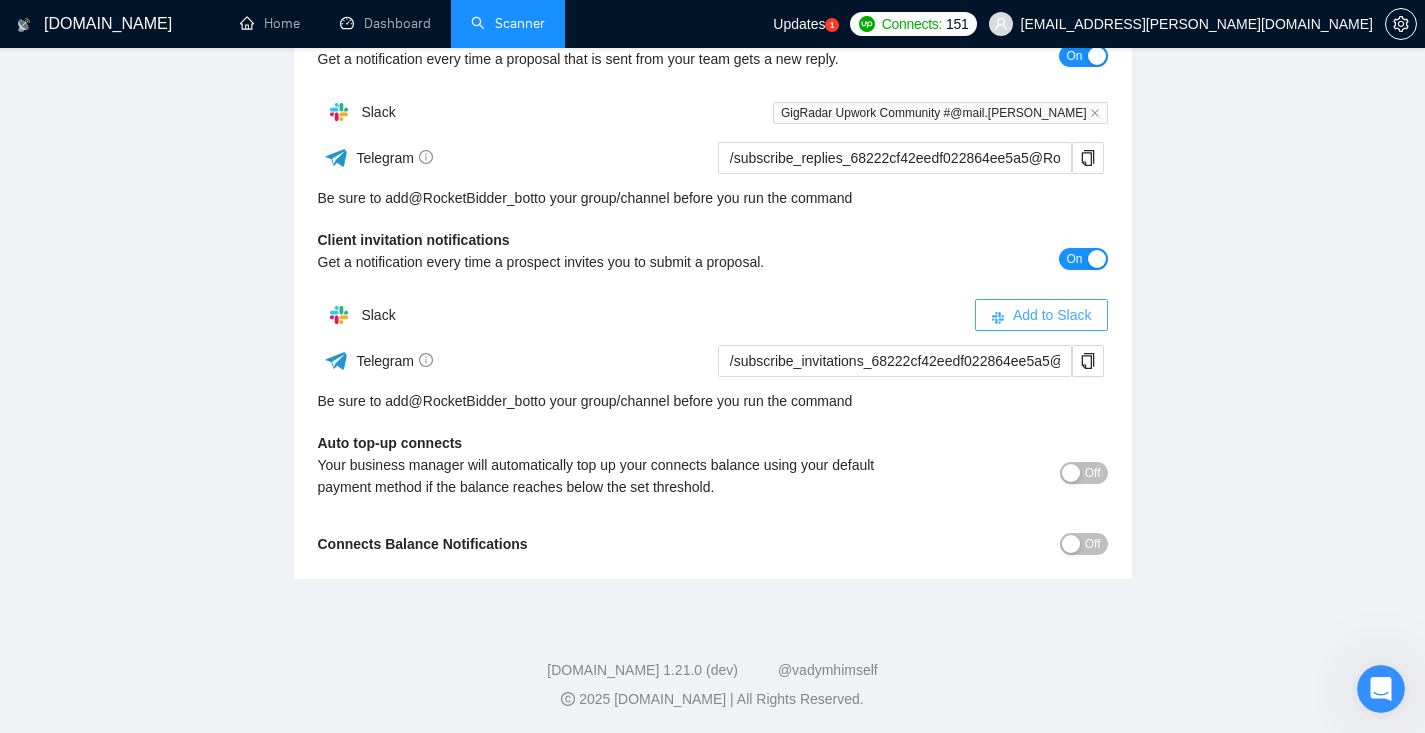 click on "Add to Slack" at bounding box center (1052, 315) 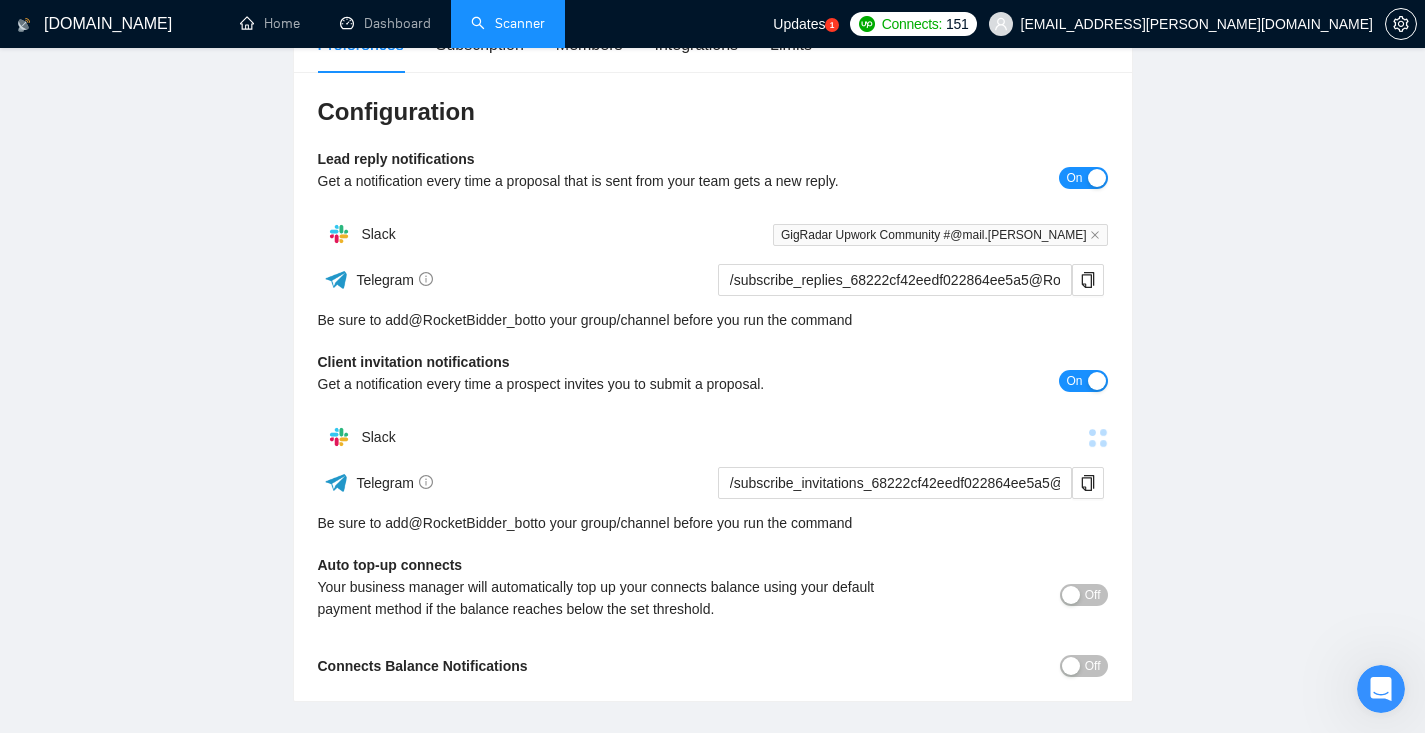 scroll, scrollTop: 186, scrollLeft: 0, axis: vertical 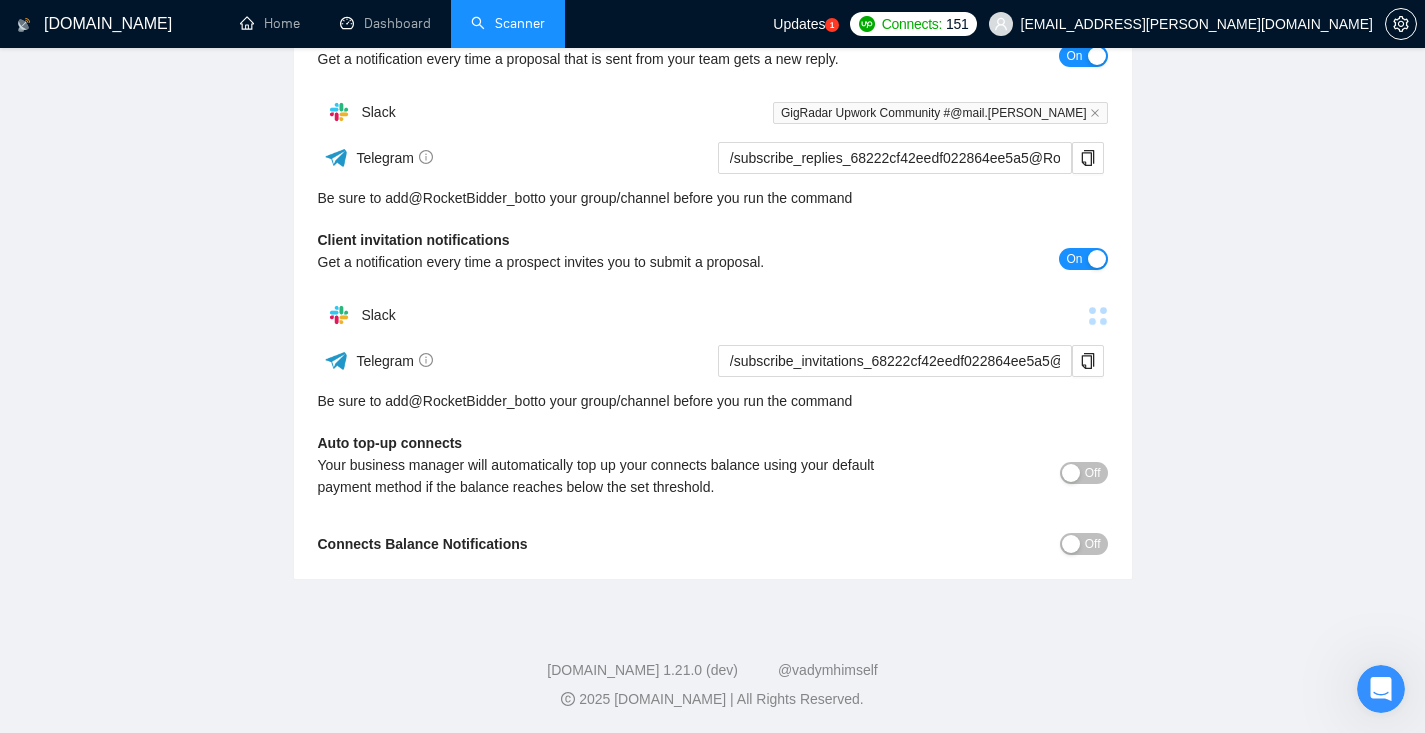 click on "On" at bounding box center (1083, 259) 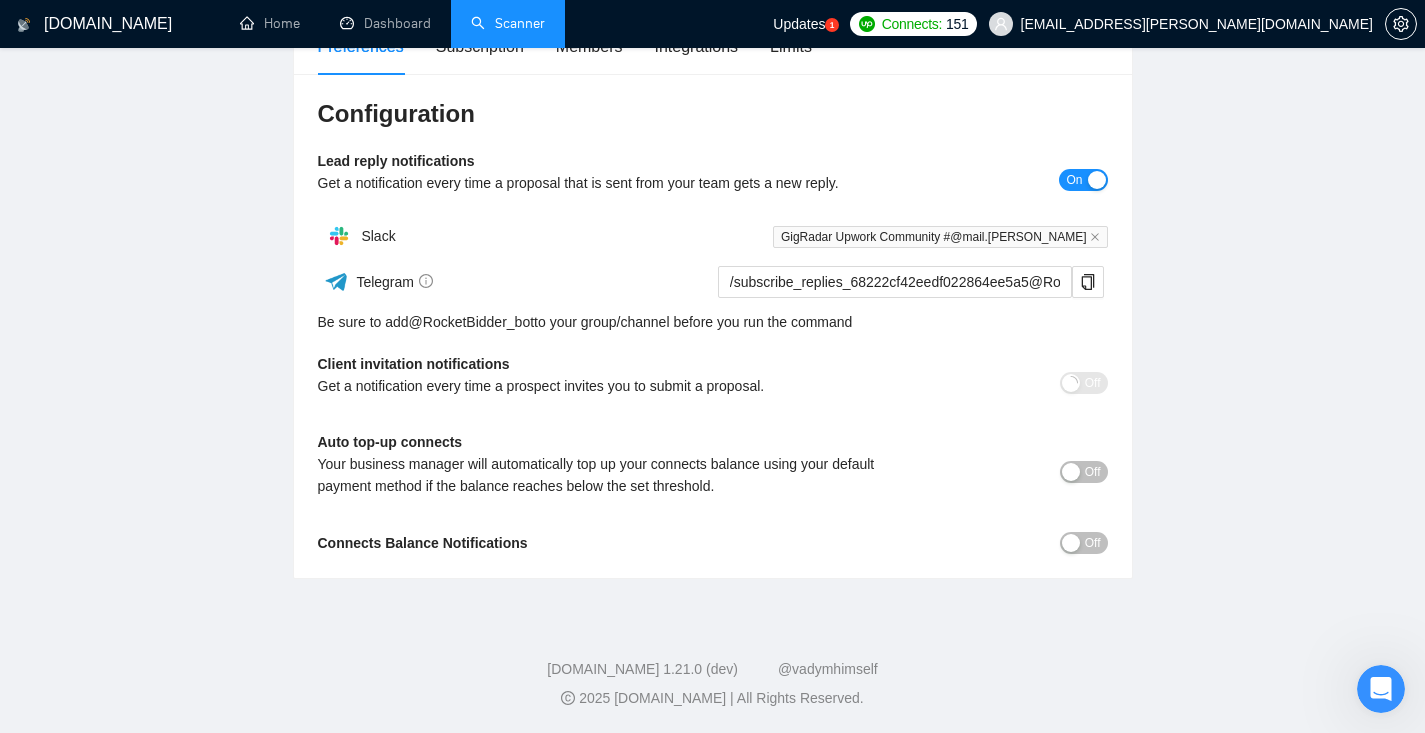 scroll, scrollTop: 194, scrollLeft: 0, axis: vertical 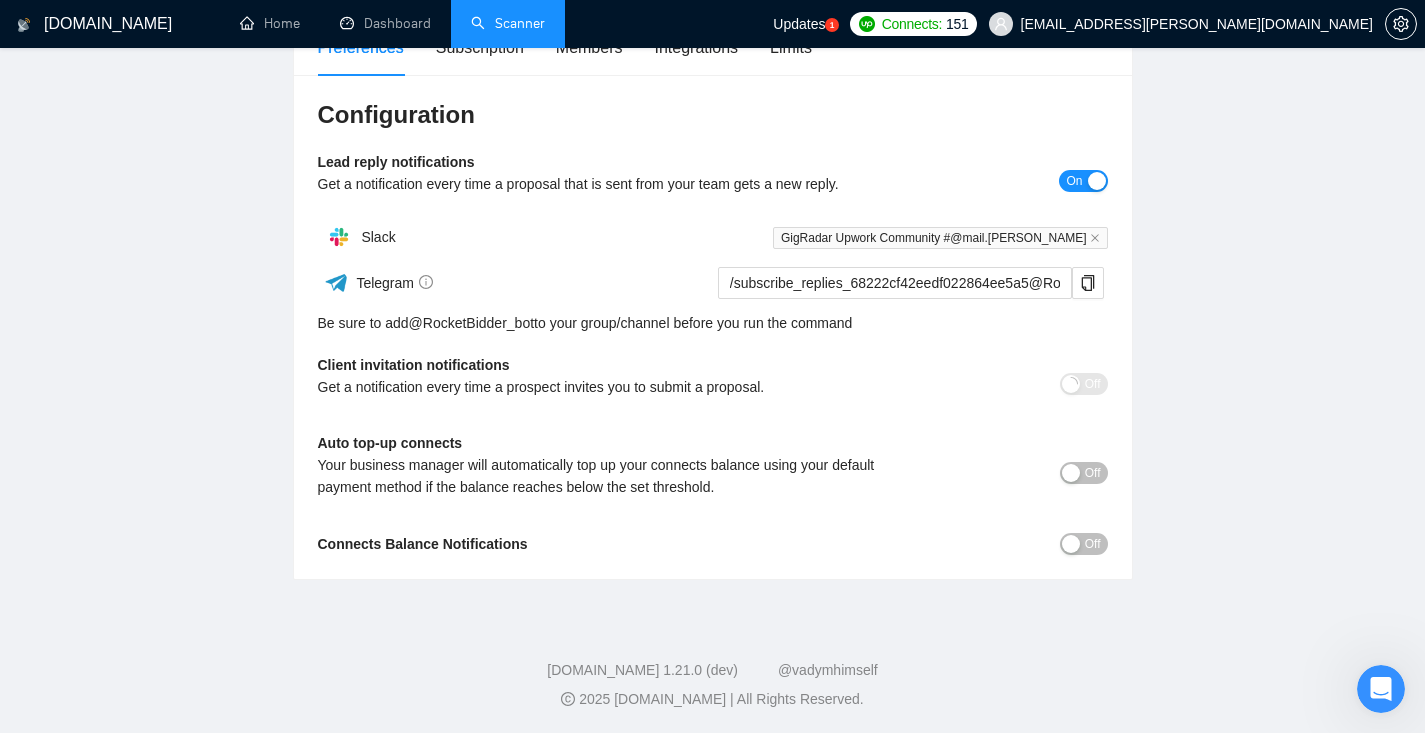 click at bounding box center [1071, 384] 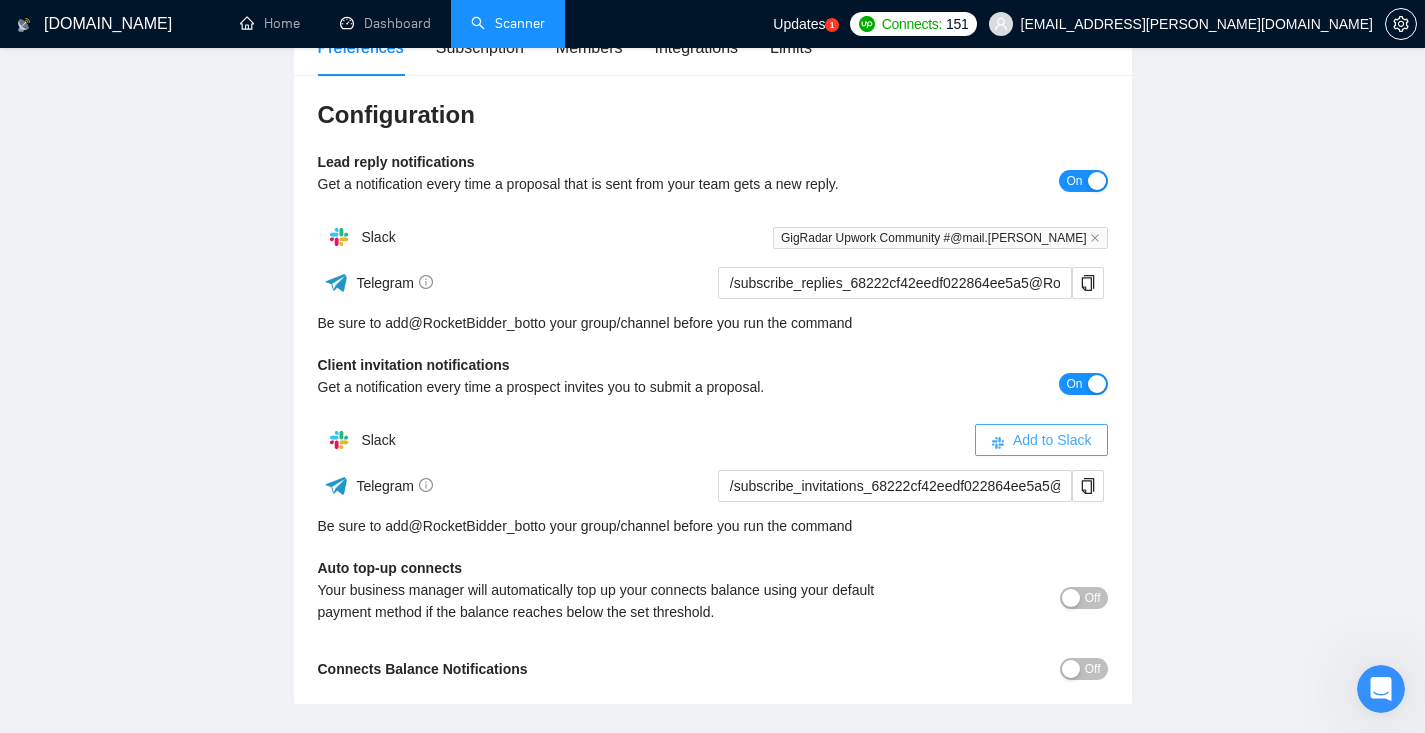 click on "Add to Slack" at bounding box center (1052, 440) 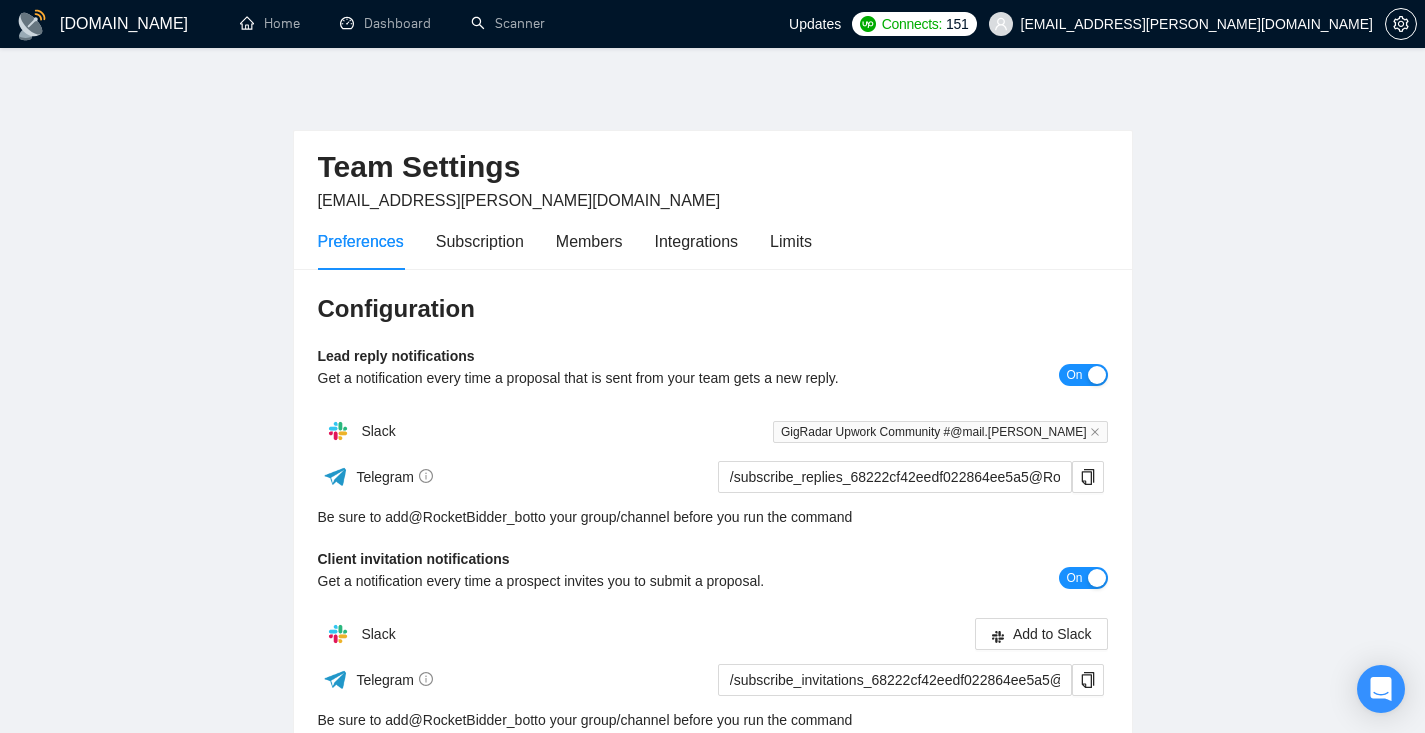 scroll, scrollTop: 194, scrollLeft: 0, axis: vertical 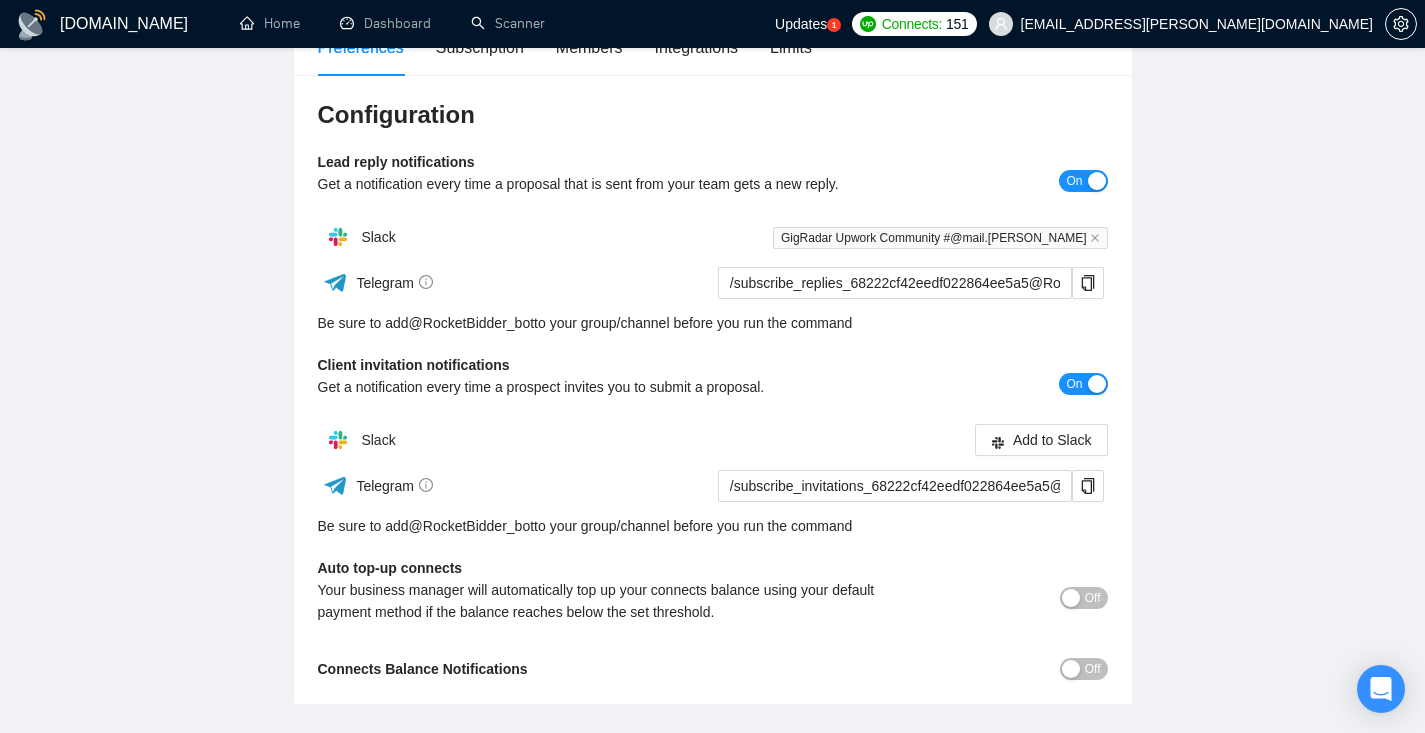 click on "On" at bounding box center [1074, 384] 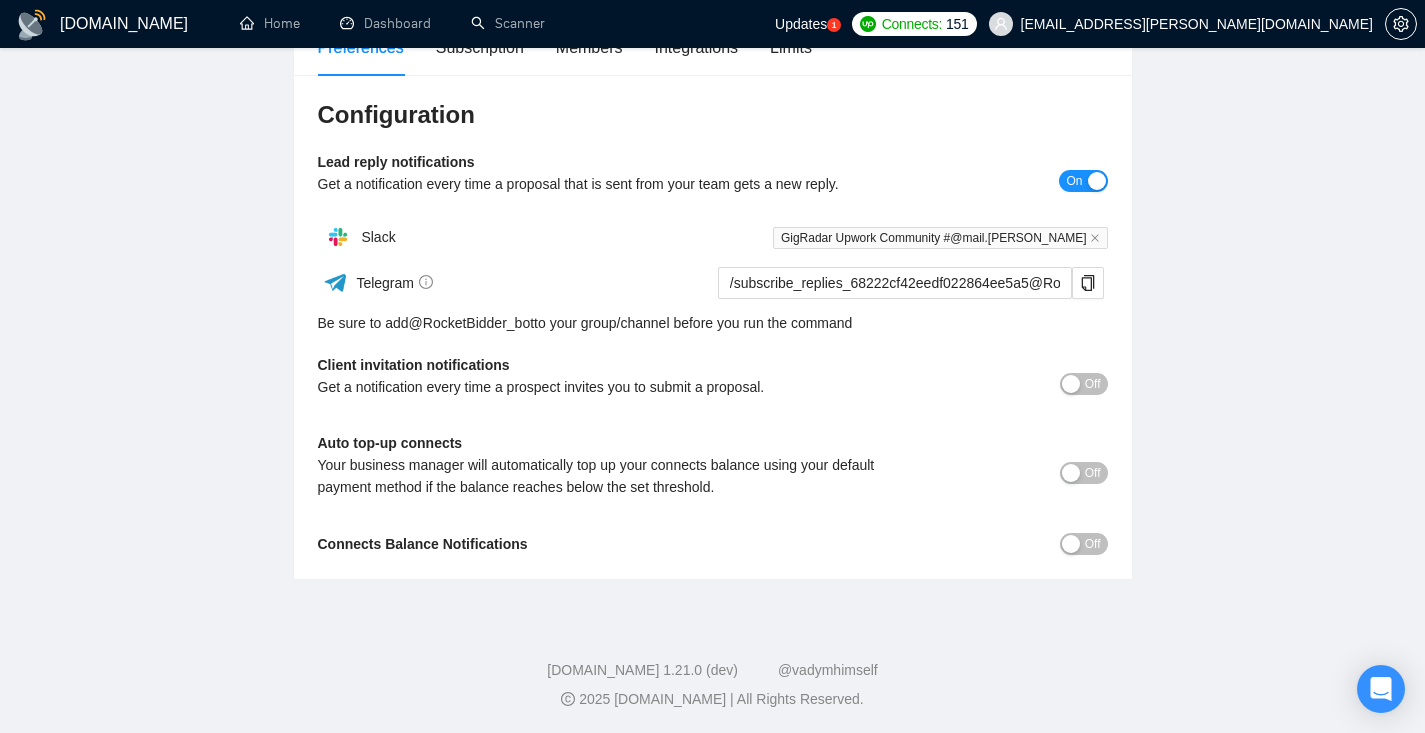 click at bounding box center (1071, 384) 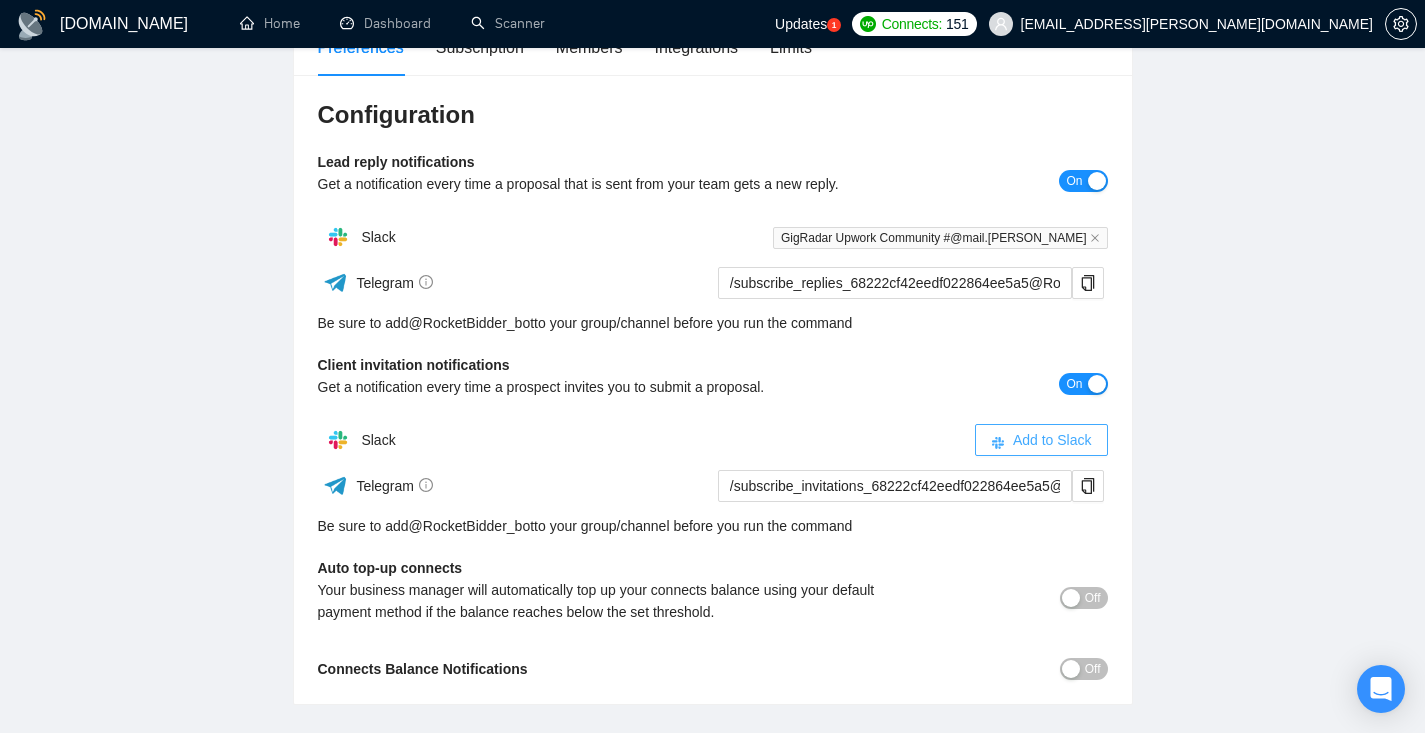 click on "Add to Slack" at bounding box center (1052, 440) 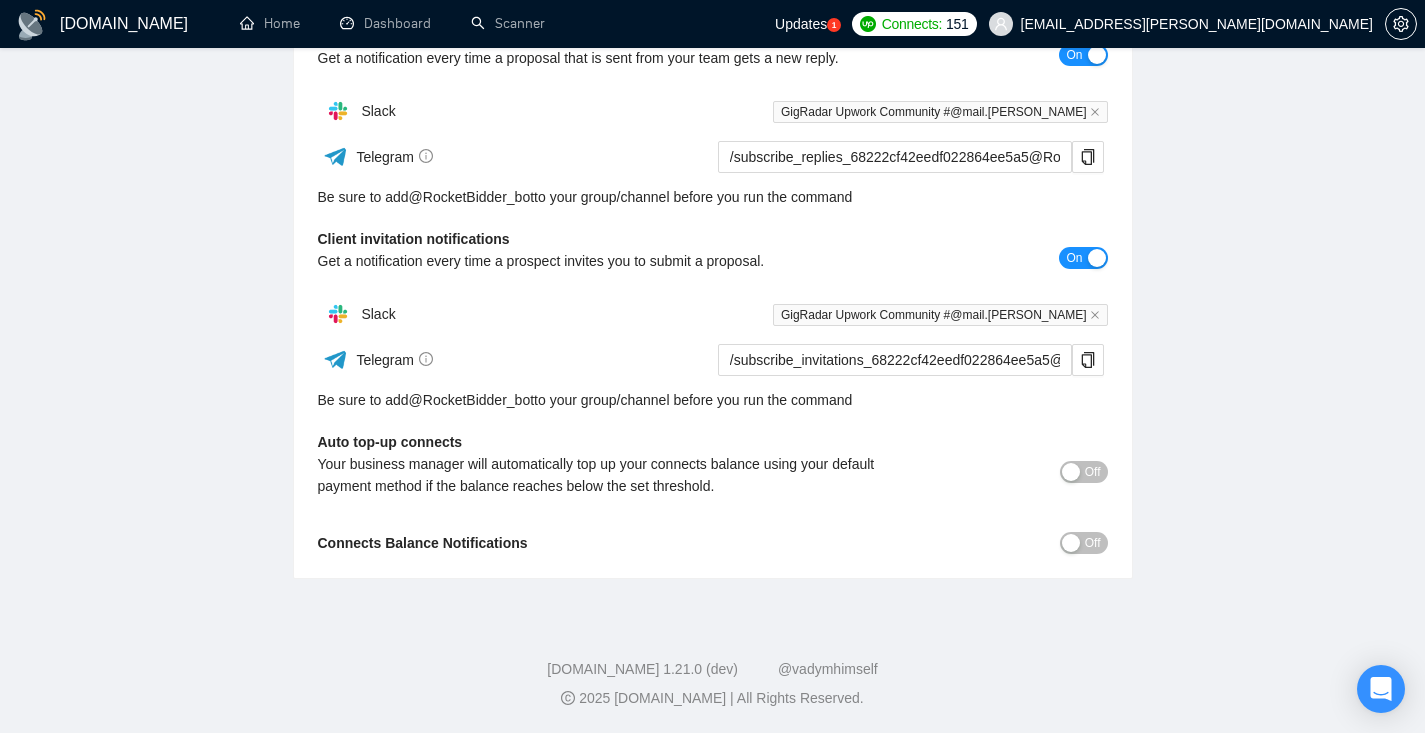 scroll, scrollTop: 319, scrollLeft: 0, axis: vertical 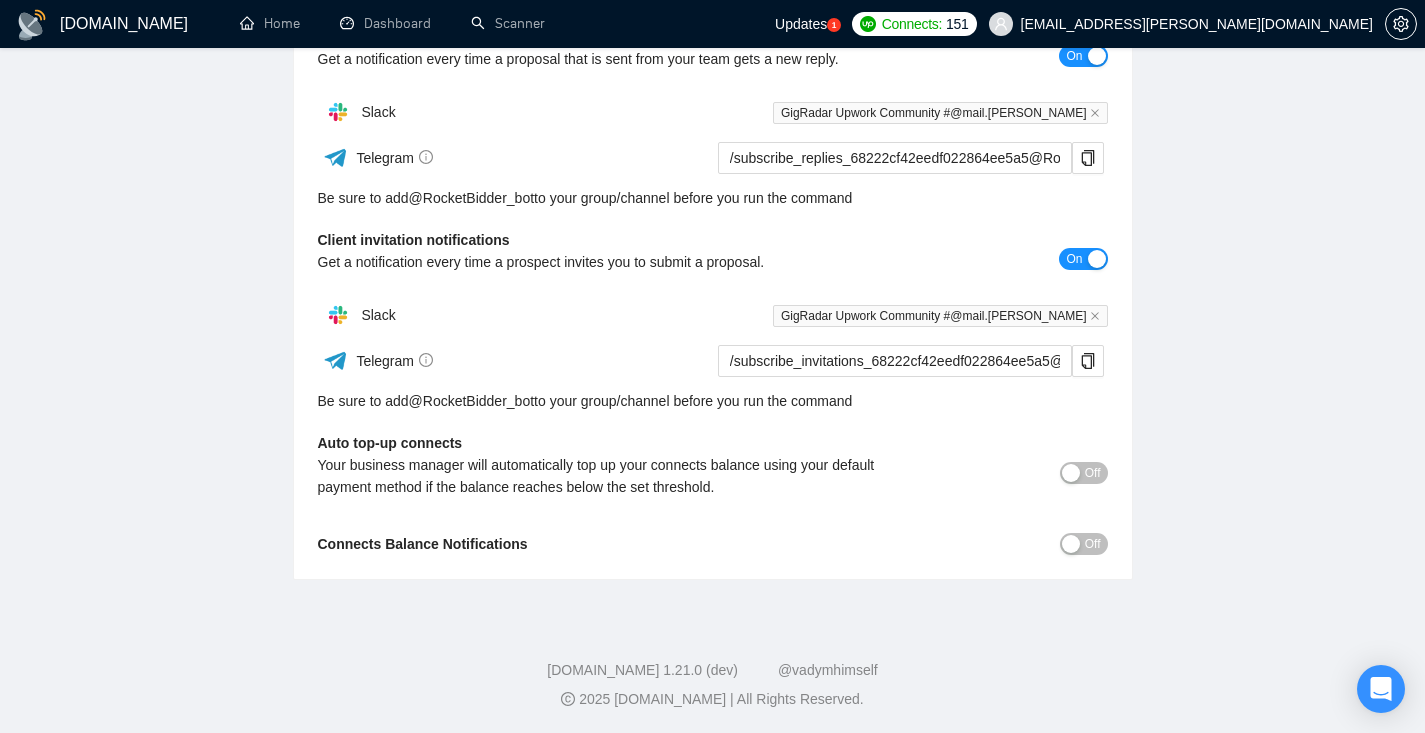 click on "Off" at bounding box center [1093, 473] 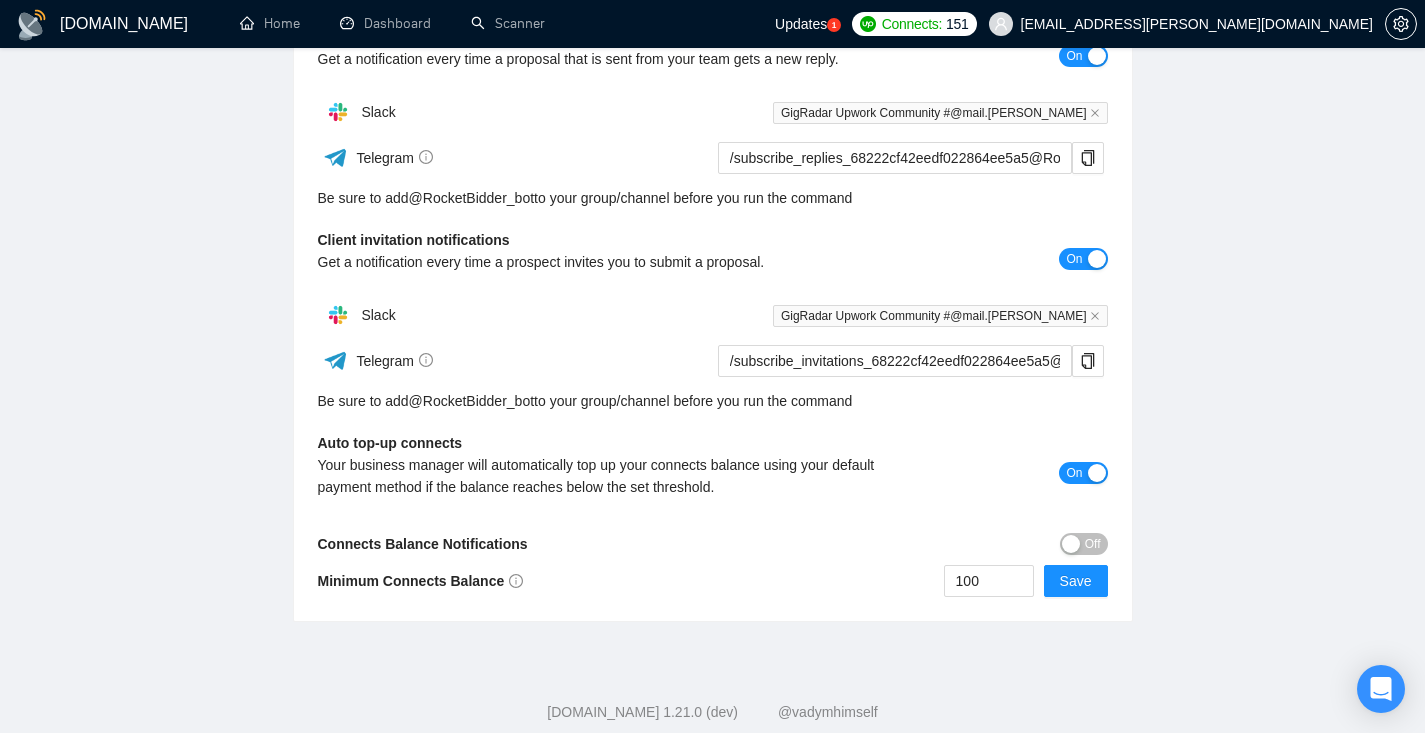 click on "Off" at bounding box center [1093, 544] 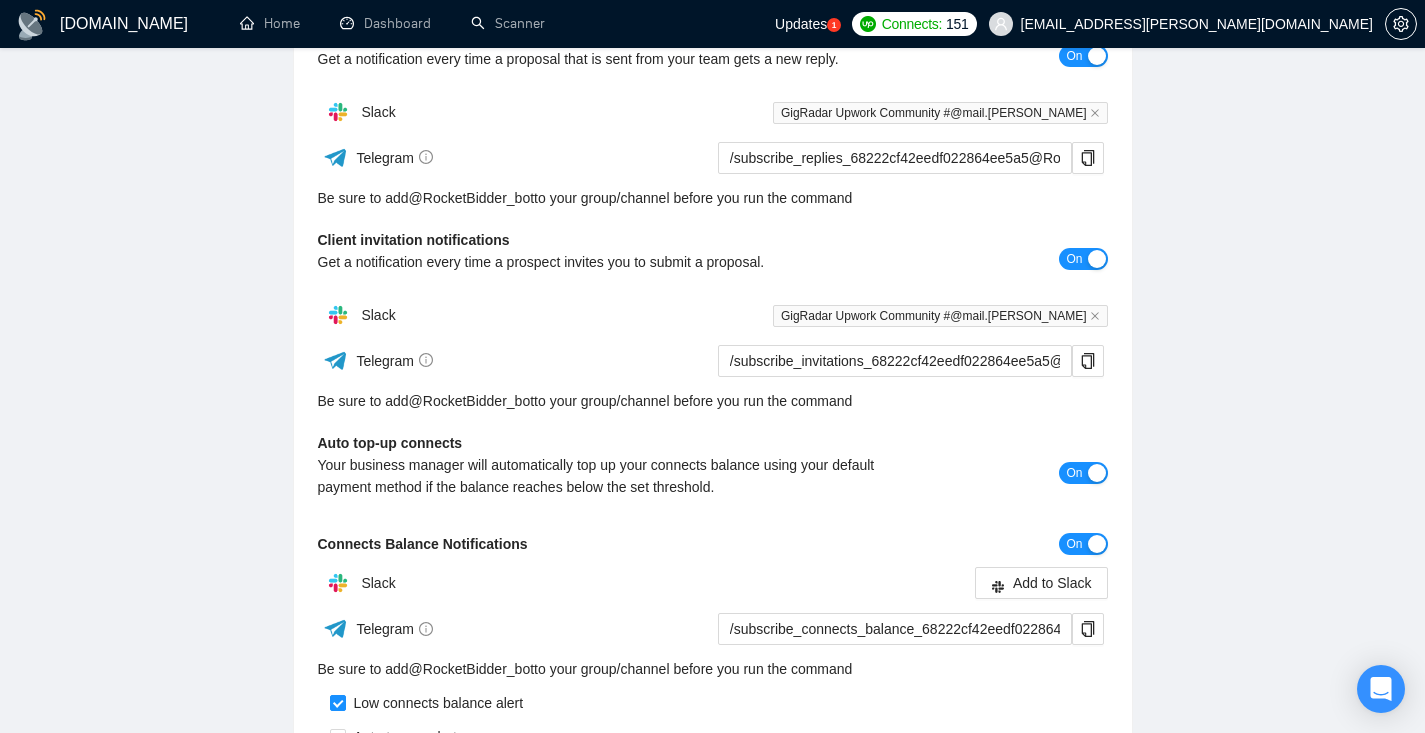 click on "On" at bounding box center (1074, 544) 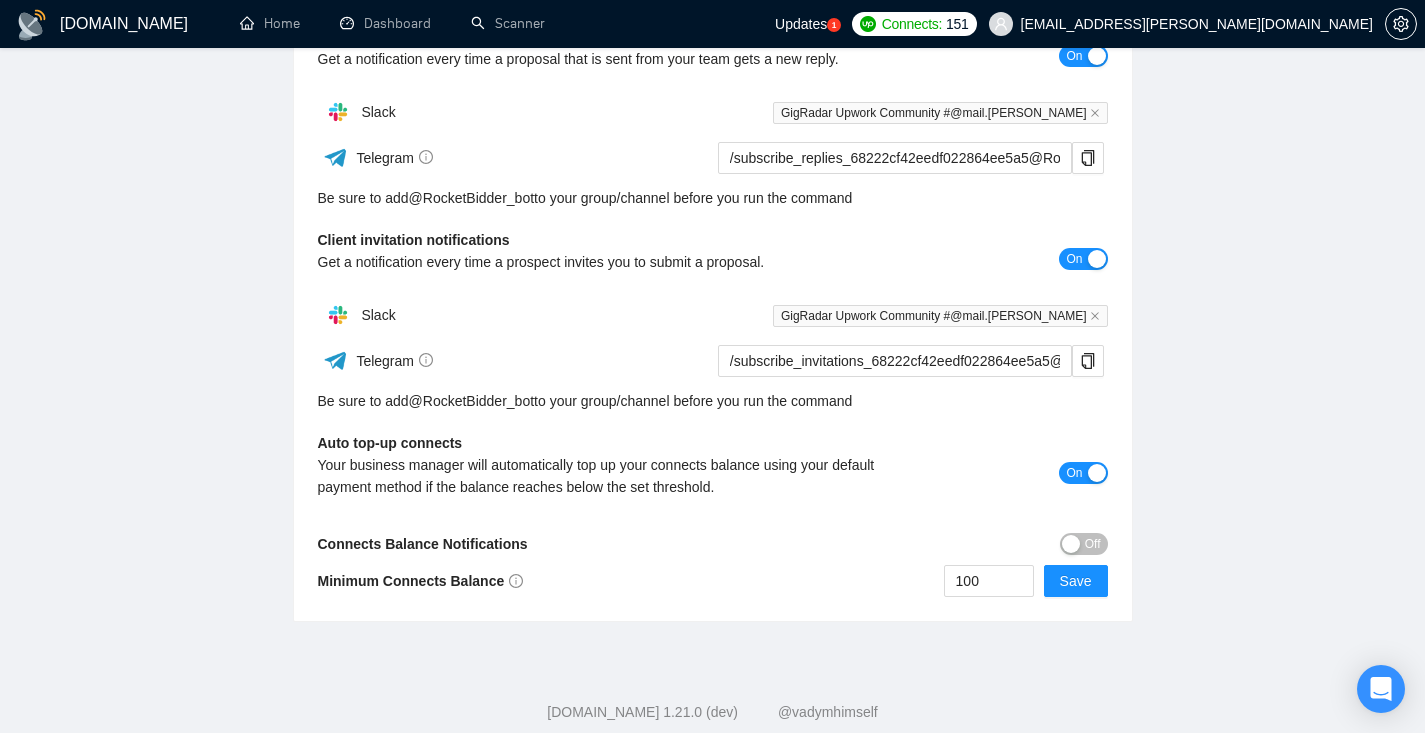 click on "Off" at bounding box center (1084, 544) 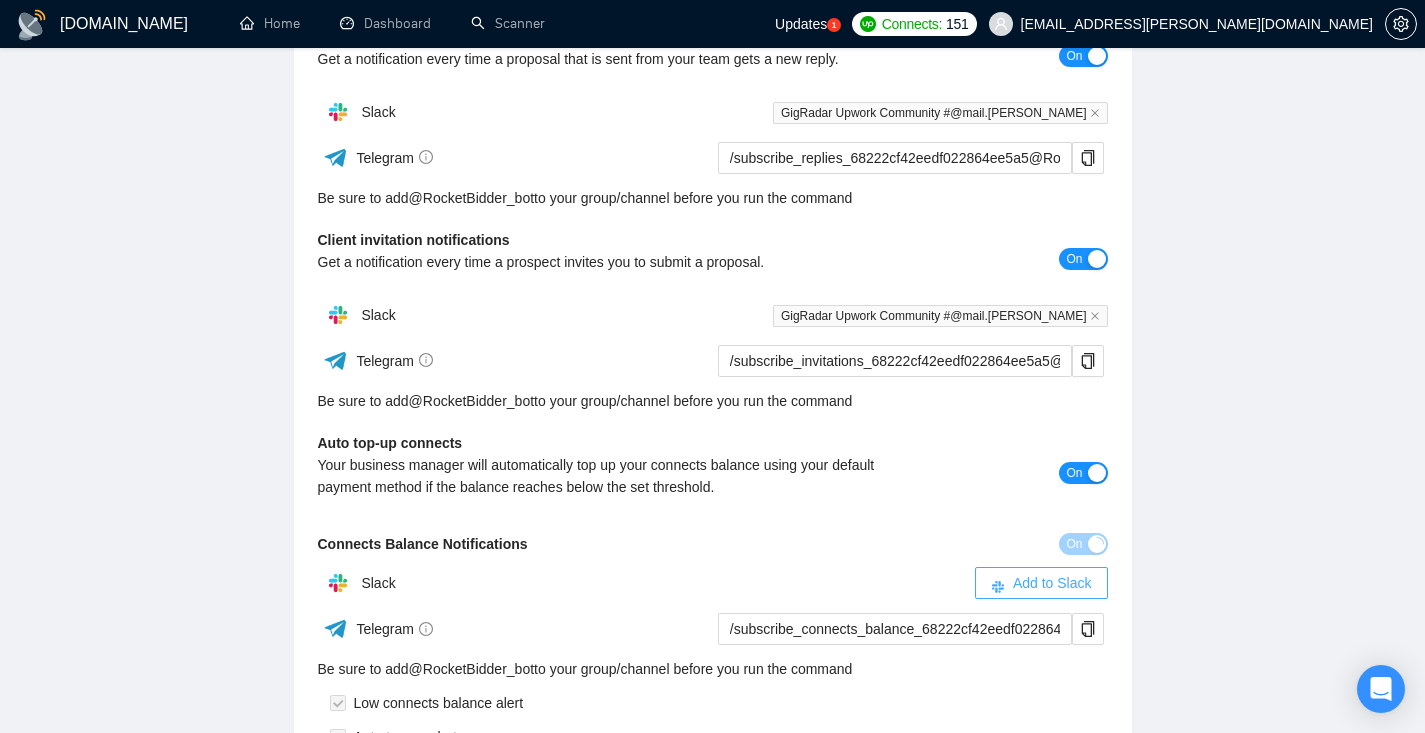 click on "Add to Slack" at bounding box center [1052, 583] 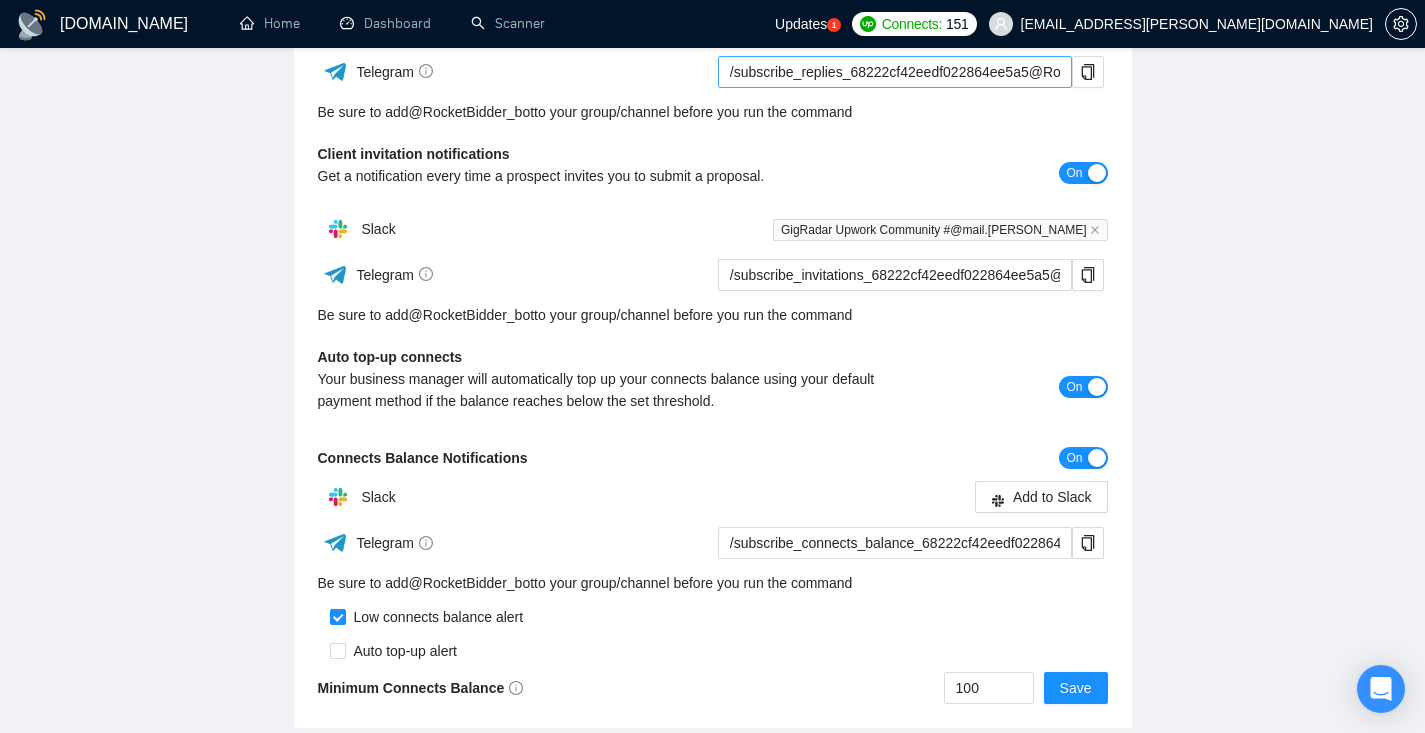 scroll, scrollTop: 408, scrollLeft: 0, axis: vertical 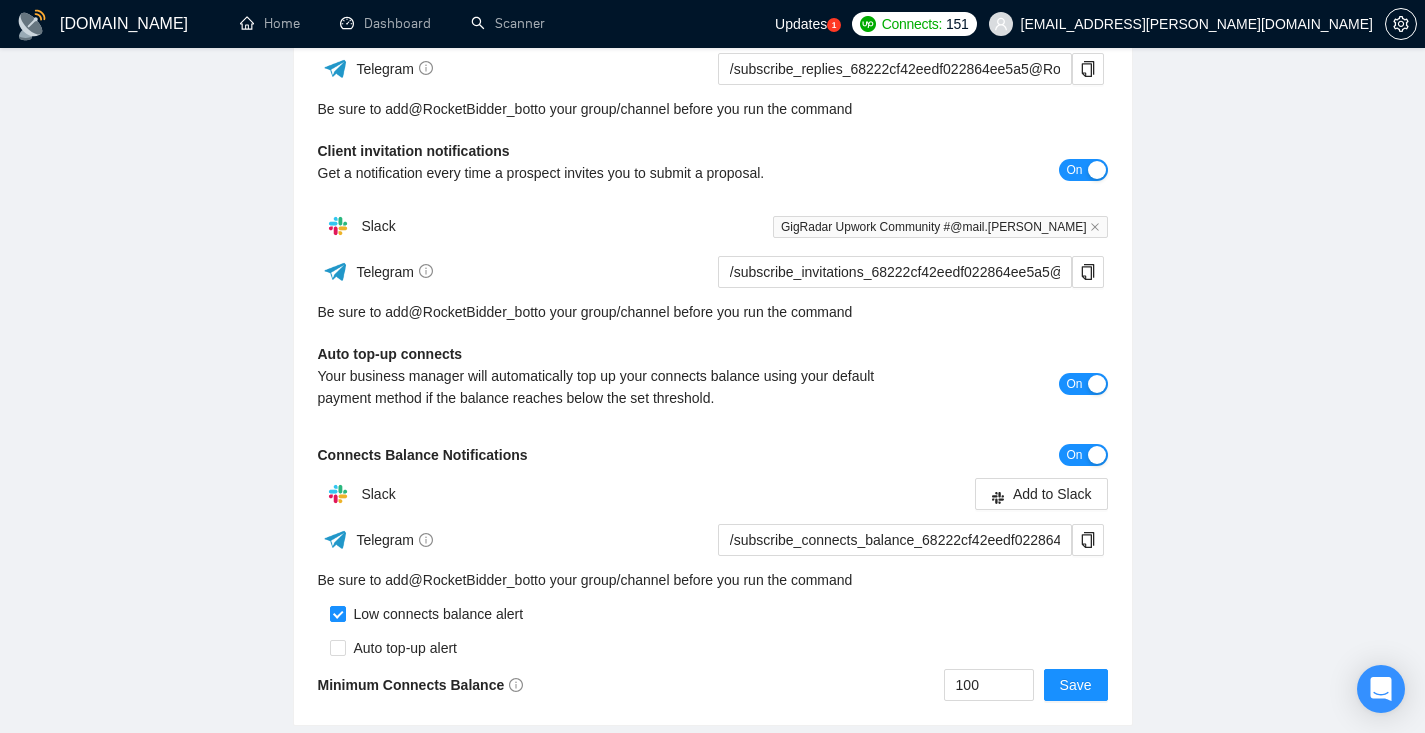 click on "On" at bounding box center [1074, 384] 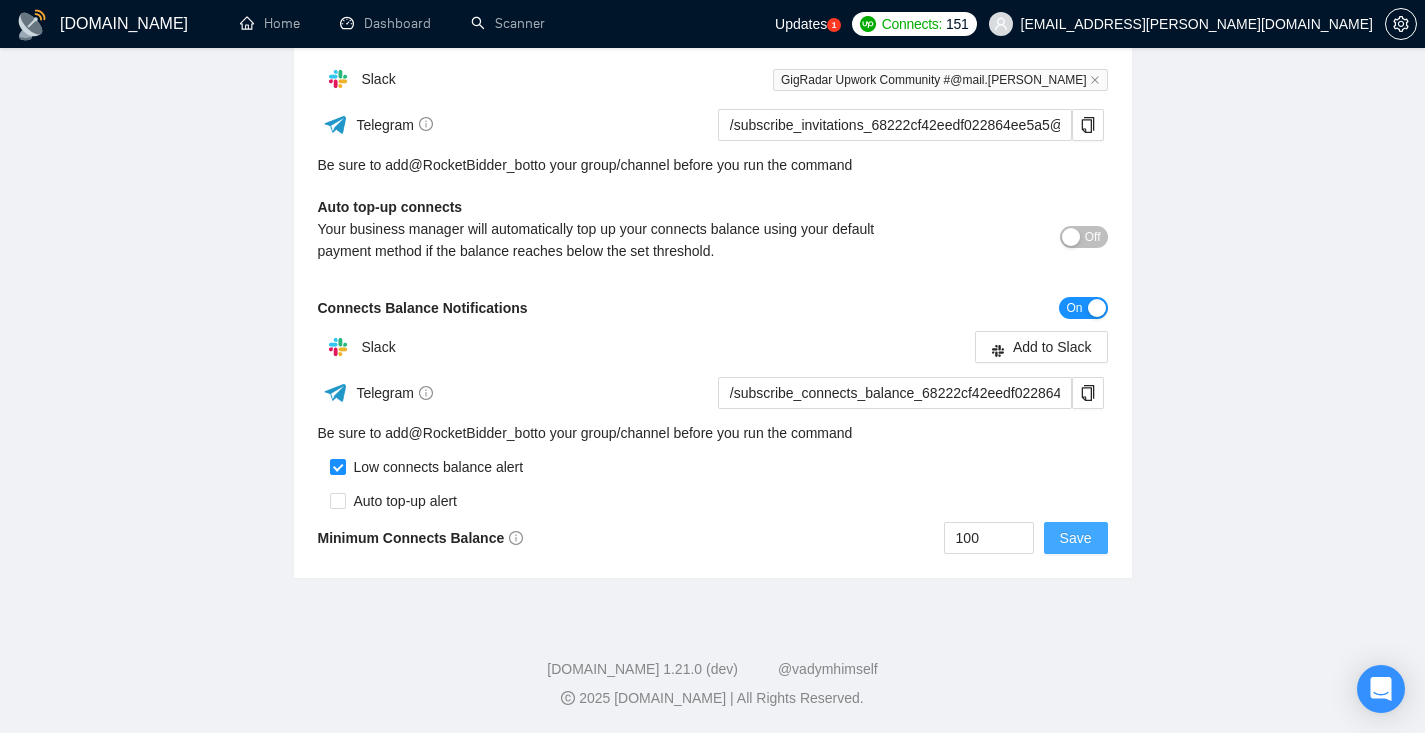 scroll, scrollTop: 554, scrollLeft: 0, axis: vertical 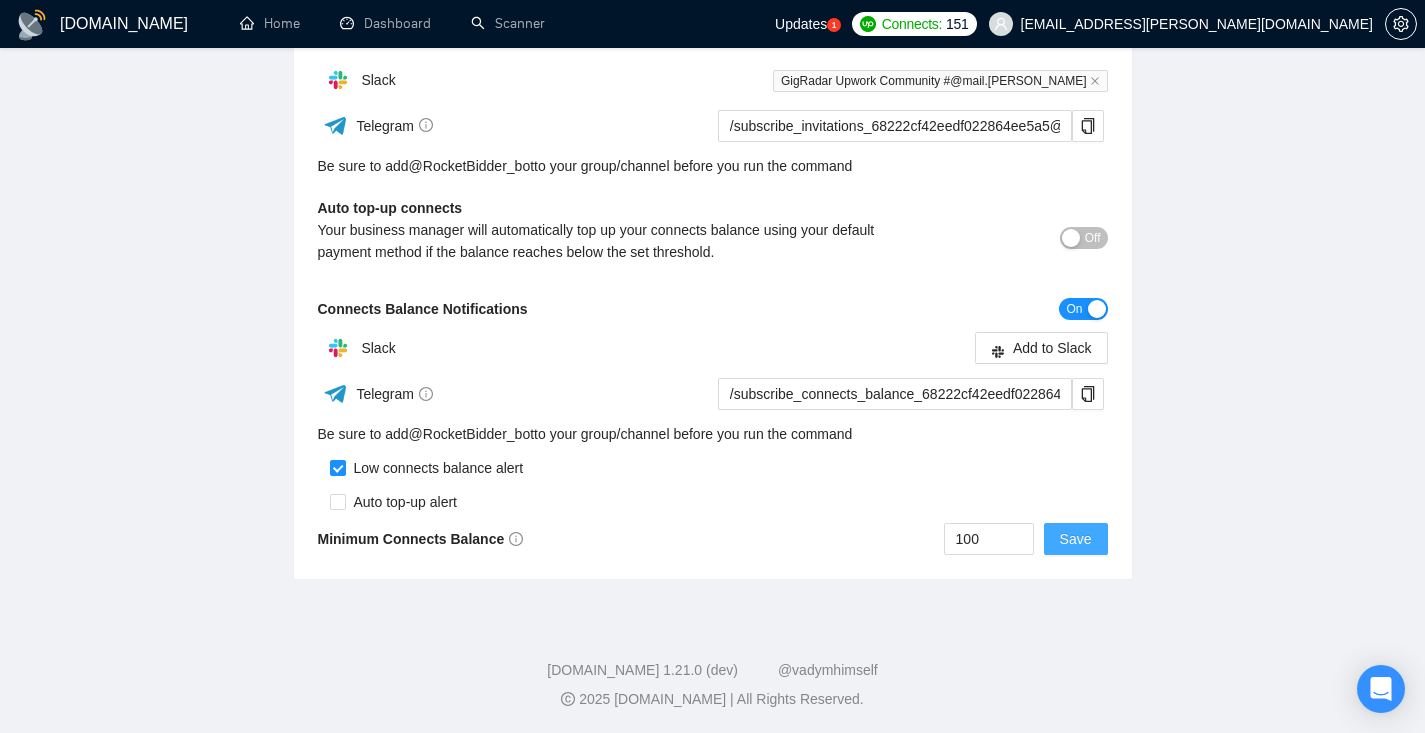 click on "Save" at bounding box center (1076, 539) 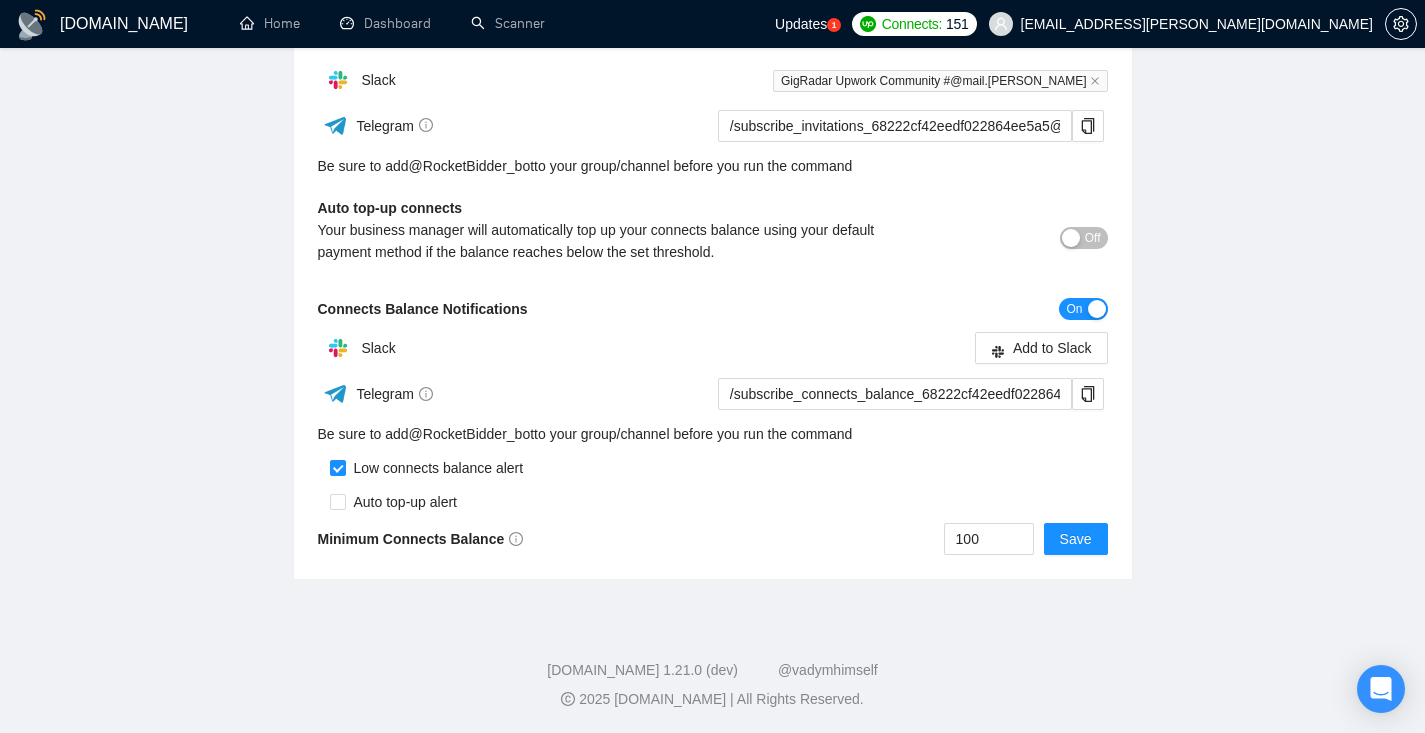 click on "Off" at bounding box center [1093, 238] 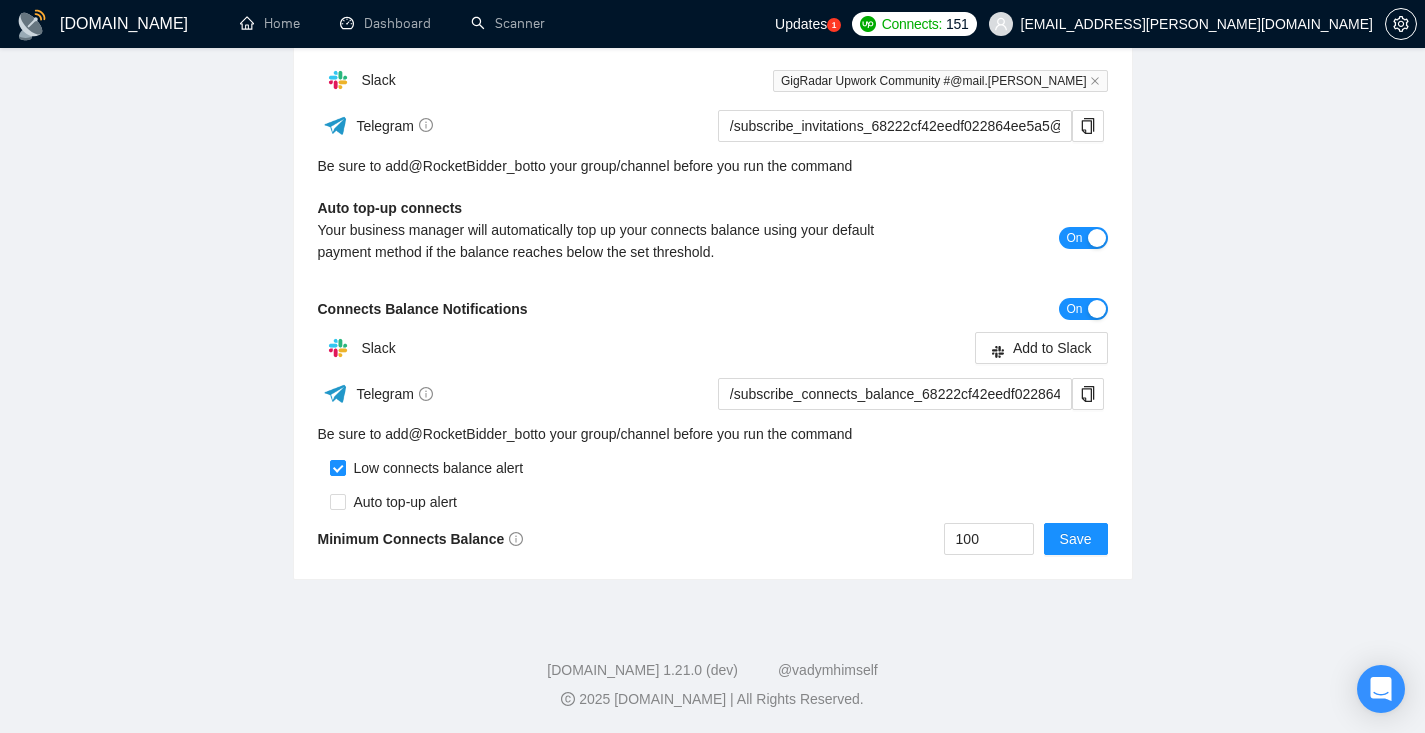 click on "Configuration Lead reply notifications Get a notification every time a proposal that is sent from your team gets a new reply. On   Slack GigRadar Upwork Community #@mail.attinder   Telegram /subscribe_replies_68222cf42eedf022864ee5a5@RocketBidder_bot Be sure to add  @ RocketBidder_bot  to your group/channel before you run the command Client invitation notifications Get a notification every time a prospect invites you to submit a proposal. On   Slack GigRadar Upwork Community #@mail.attinder   Telegram /subscribe_invitations_68222cf42eedf022864ee5a5@RocketBidder_bot Be sure to add  @ RocketBidder_bot  to your group/channel before you run the command Auto top-up connects   Your business manager will automatically top up your connects balance using your default payment method if the balance reaches below the set threshold. On Connects Balance Notifications On   Slack Add to Slack   Telegram /subscribe_connects_balance_68222cf42eedf022864ee5a5@RocketBidder_bot Be sure to add  @ RocketBidder_bot 100 Save" at bounding box center (713, 147) 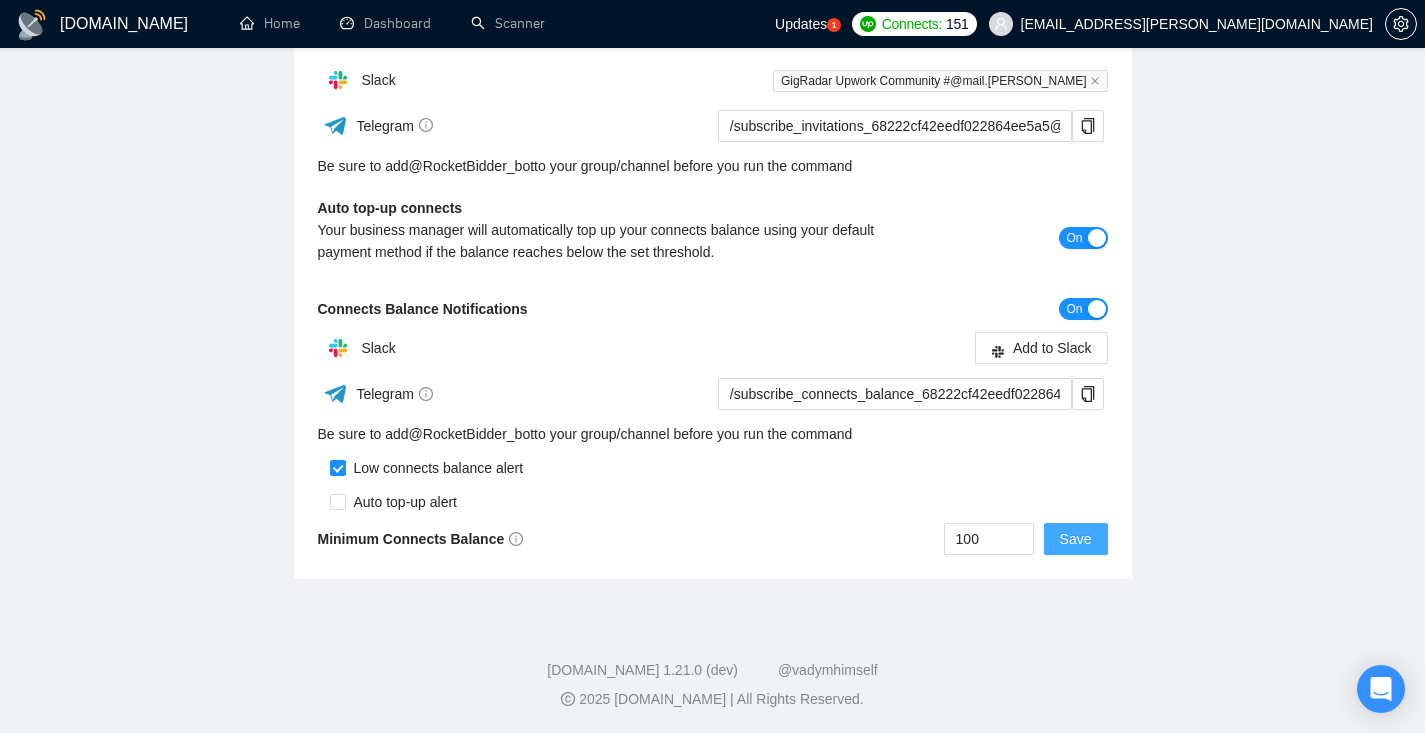 click on "Save" at bounding box center (1076, 539) 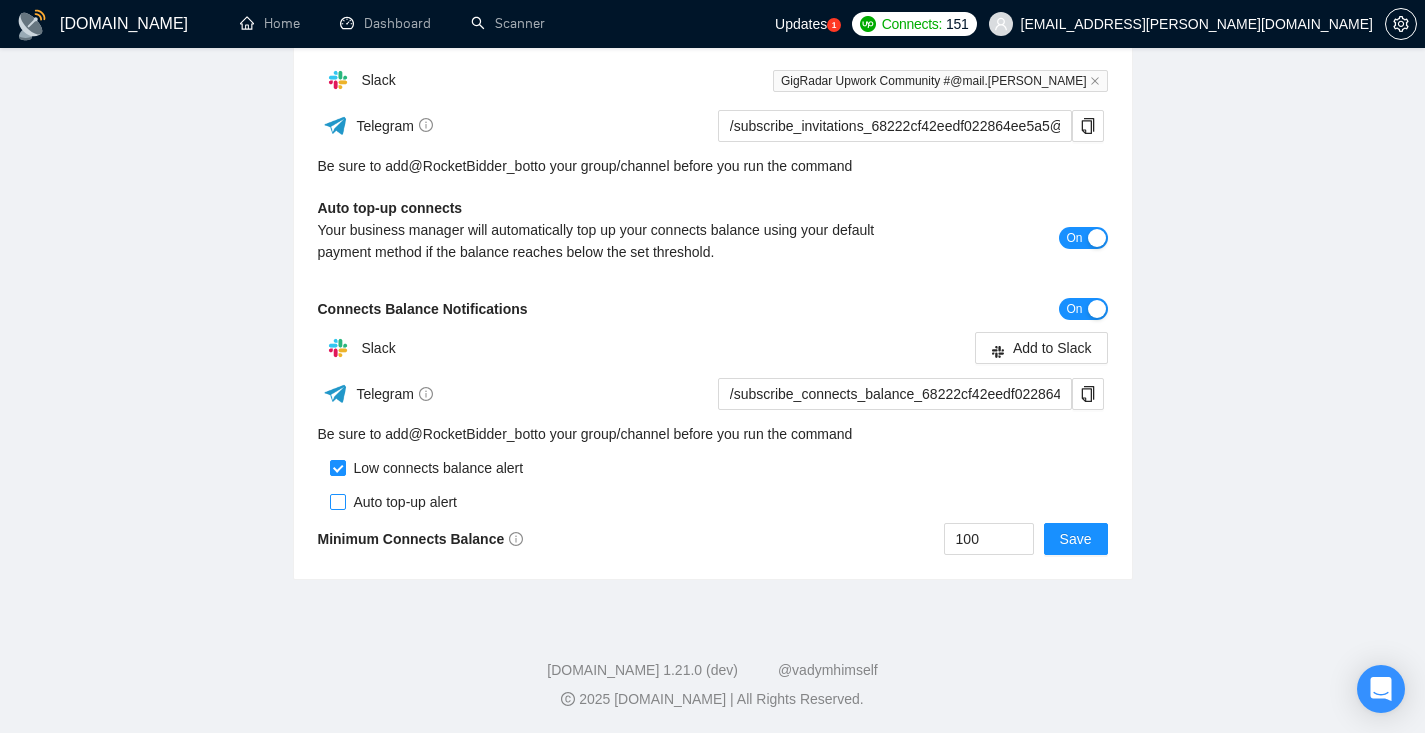 click at bounding box center [338, 502] 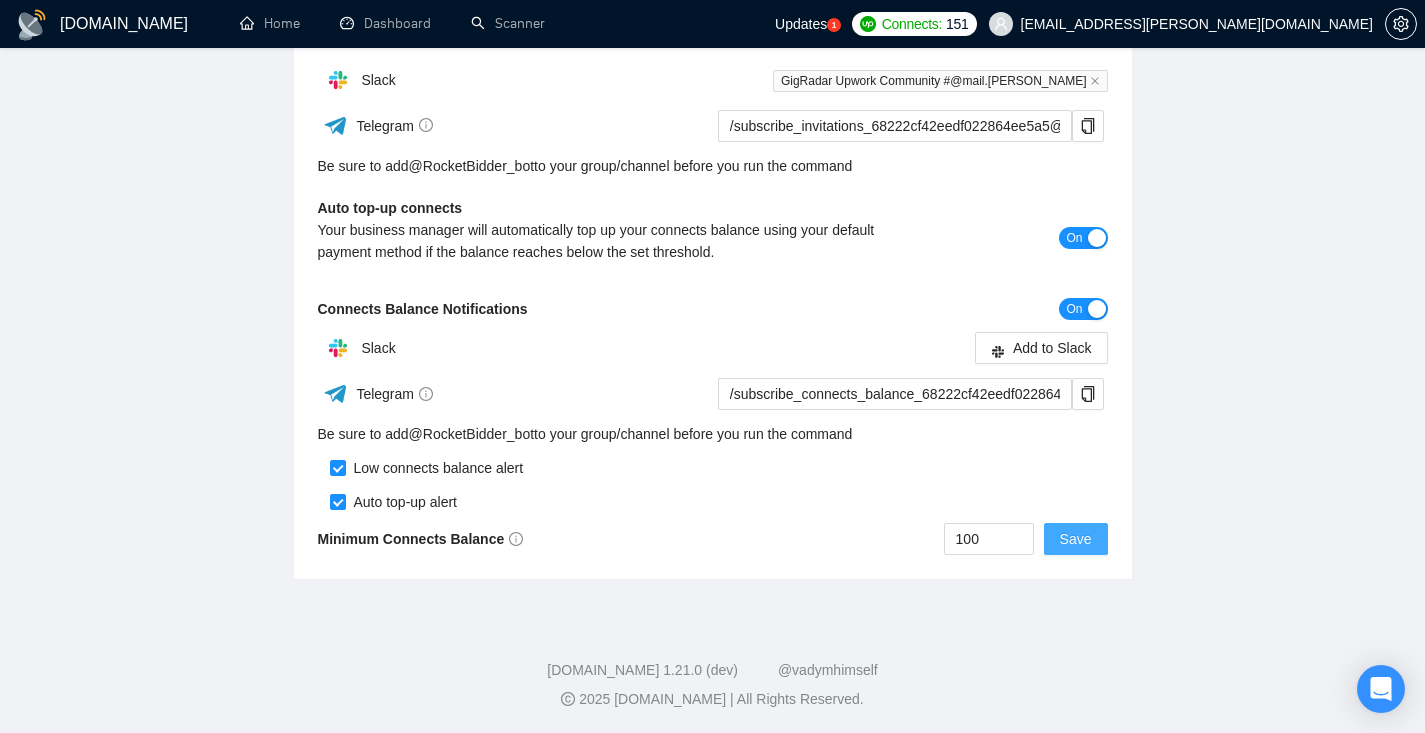 click on "Save" at bounding box center [1076, 539] 